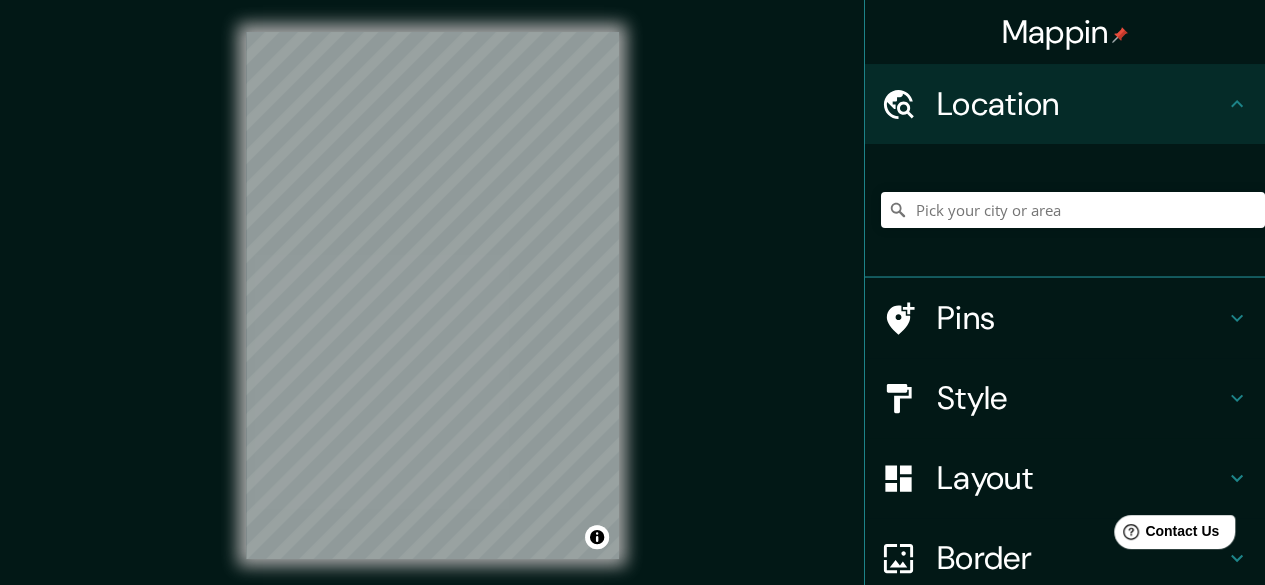 scroll, scrollTop: 0, scrollLeft: 0, axis: both 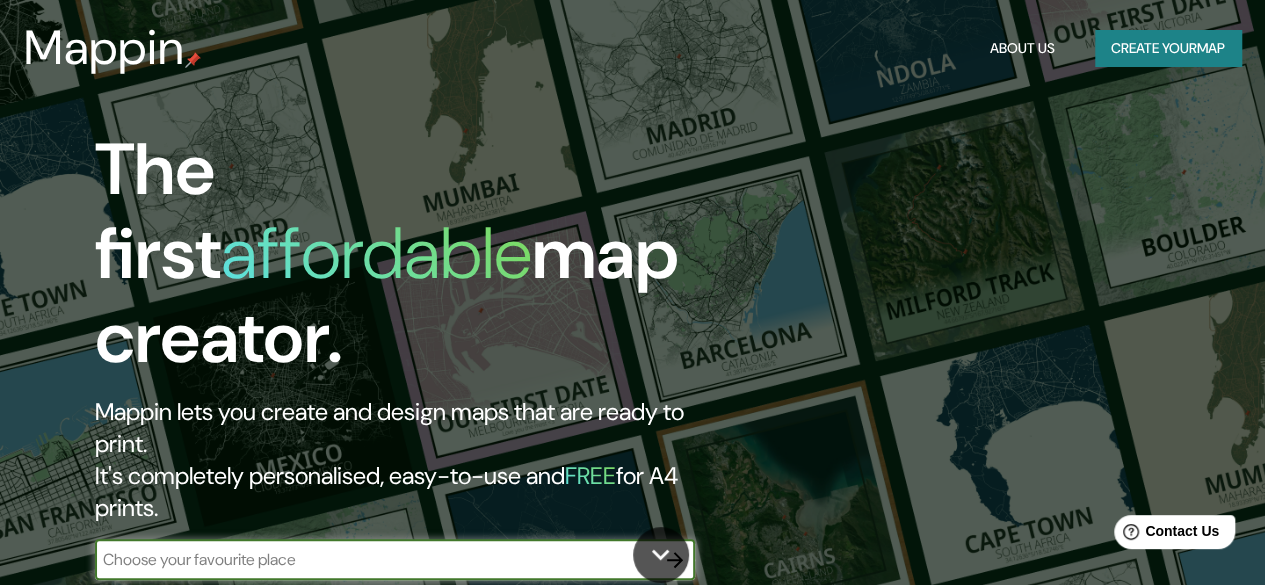 click at bounding box center (375, 559) 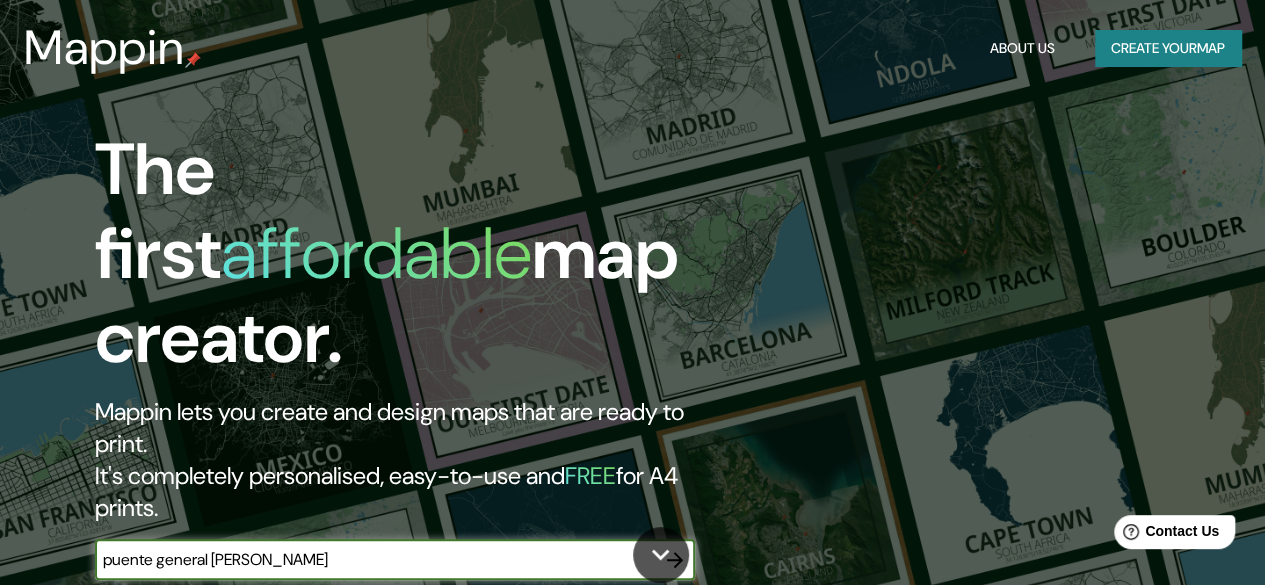 click at bounding box center (675, 560) 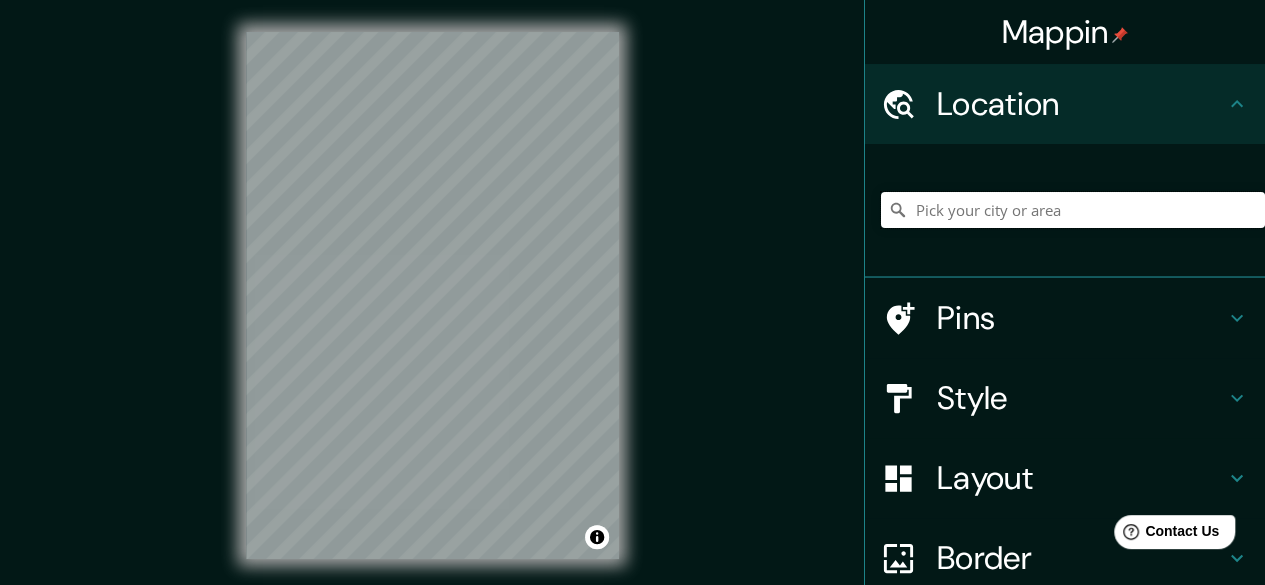 click at bounding box center [1073, 210] 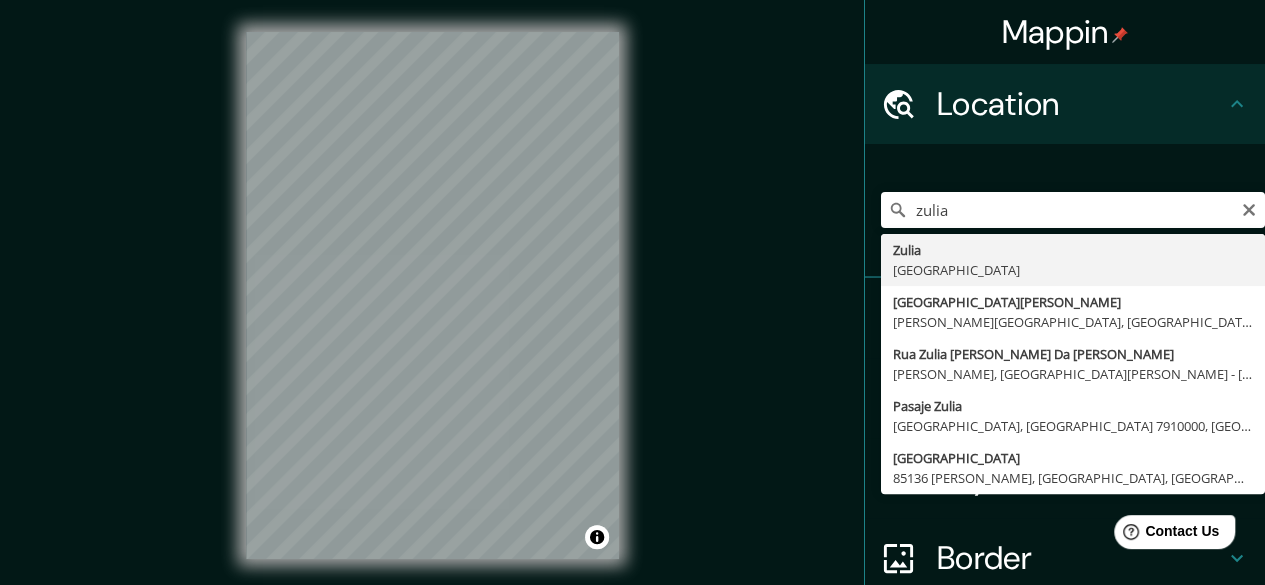 type on "Zulia, Venezuela" 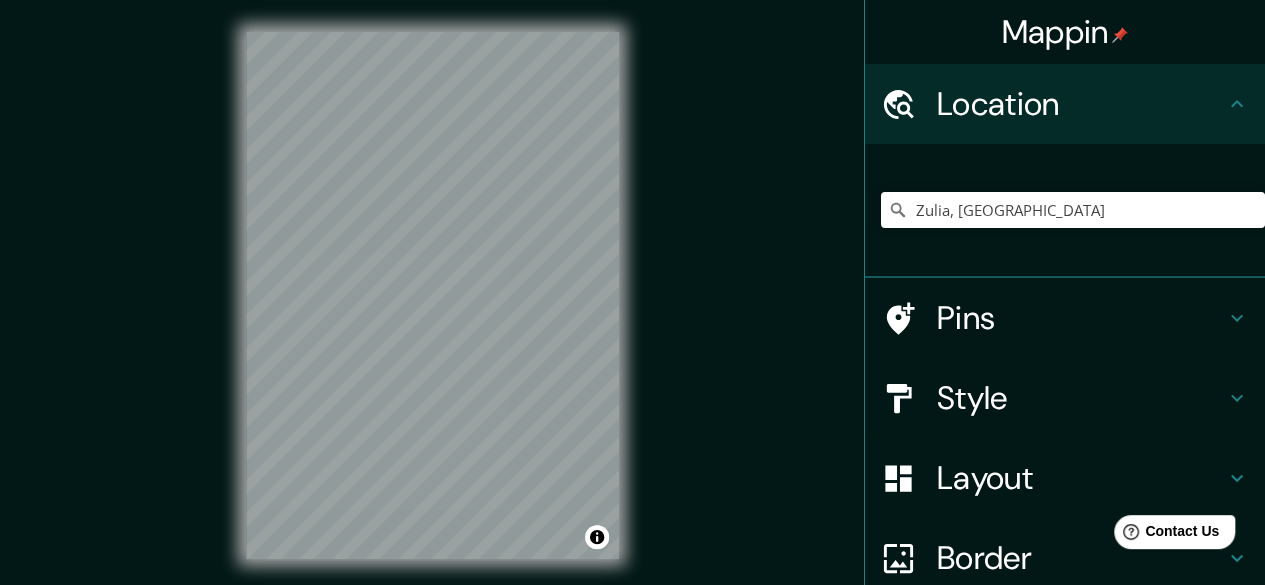 click on "Pins" at bounding box center (1081, 318) 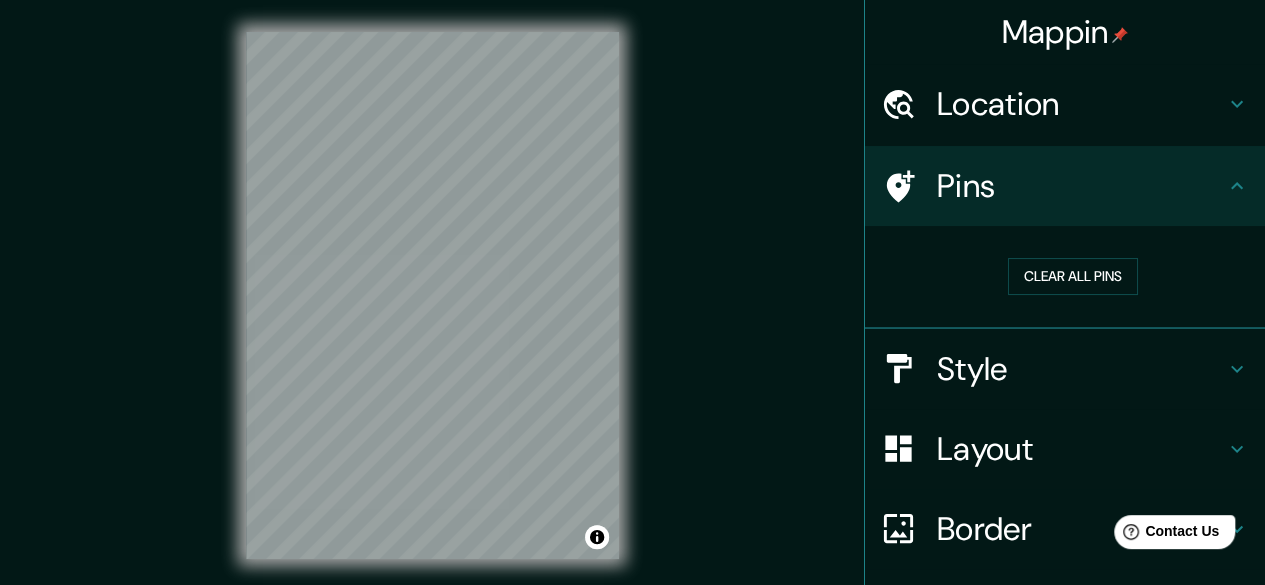 click on "Style" at bounding box center (1081, 369) 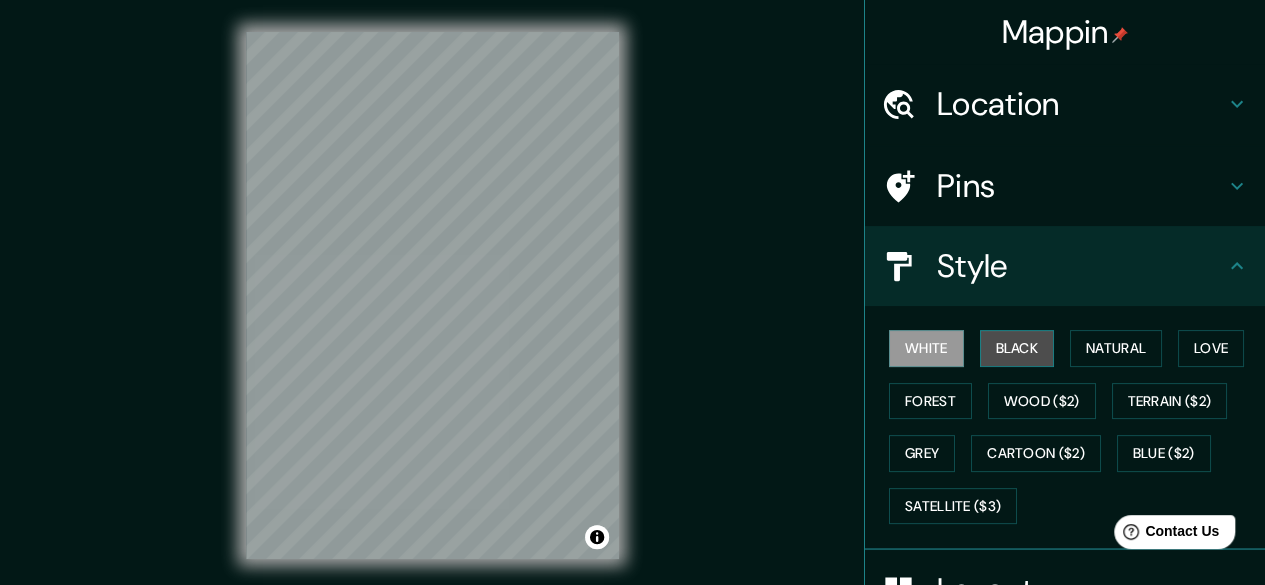 click on "Black" at bounding box center (1017, 348) 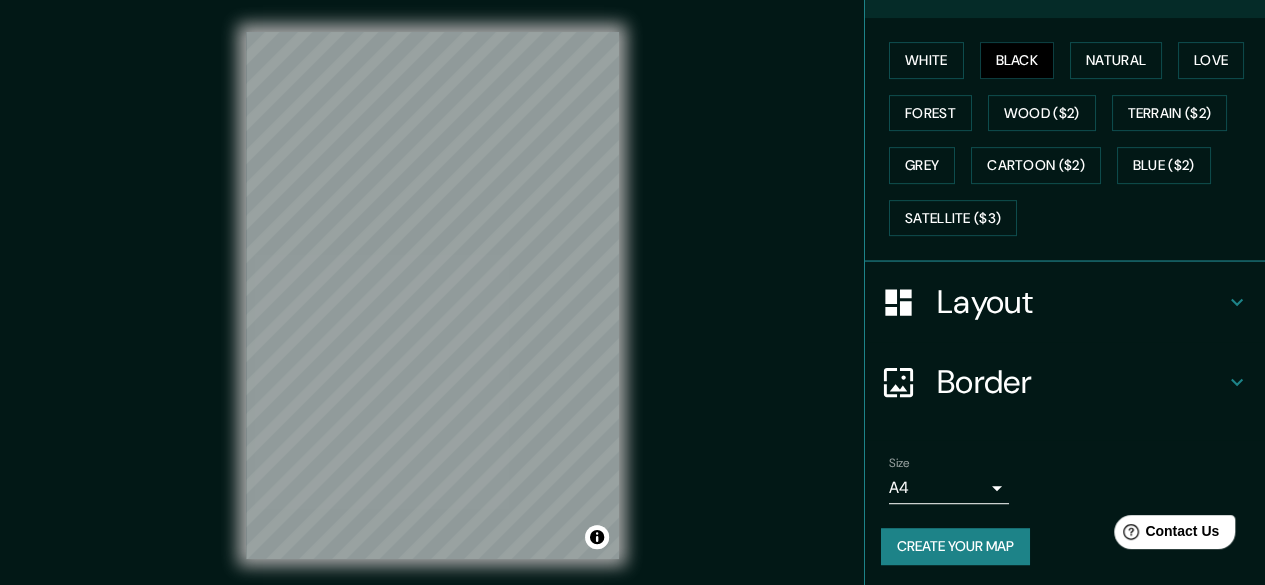 click on "Border" at bounding box center (1081, 382) 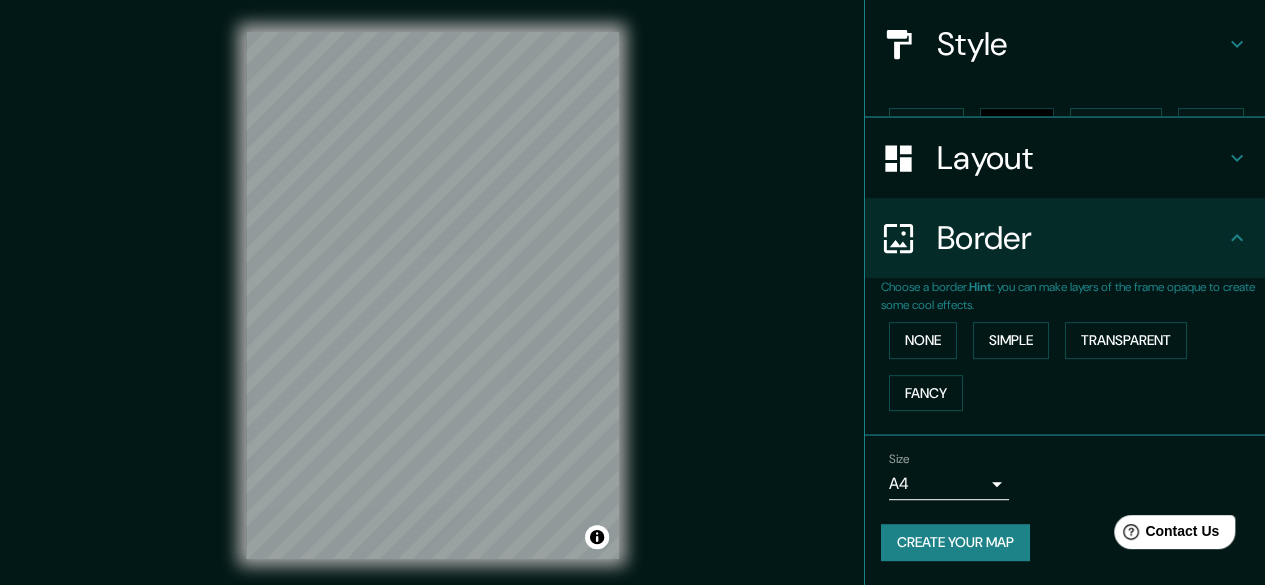 scroll, scrollTop: 186, scrollLeft: 0, axis: vertical 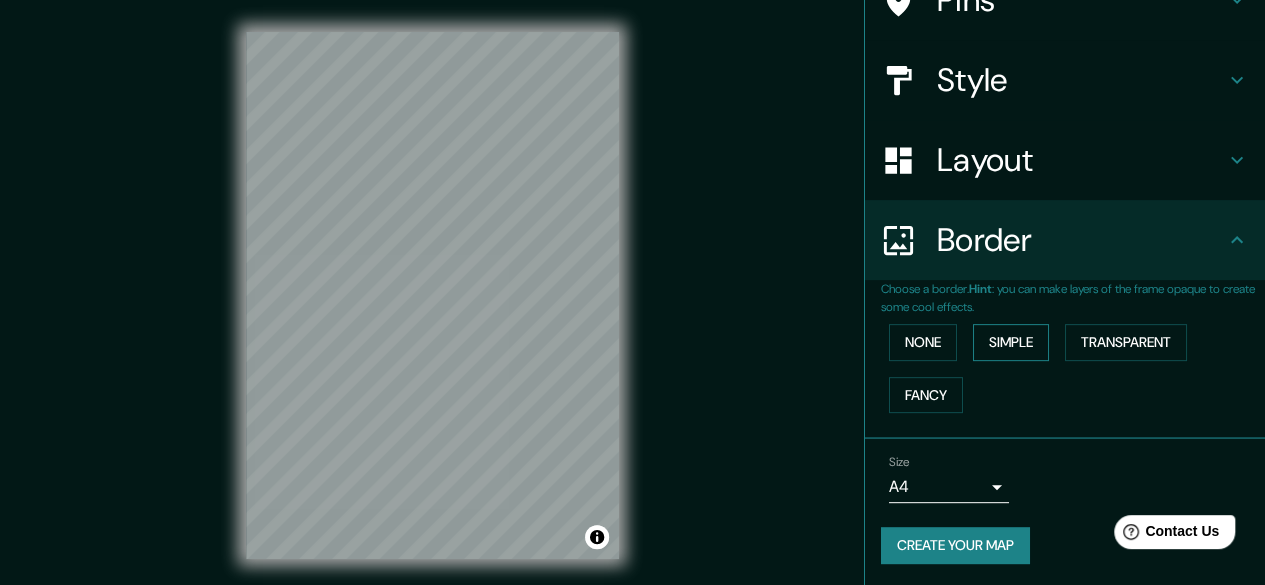 click on "Simple" at bounding box center [1011, 342] 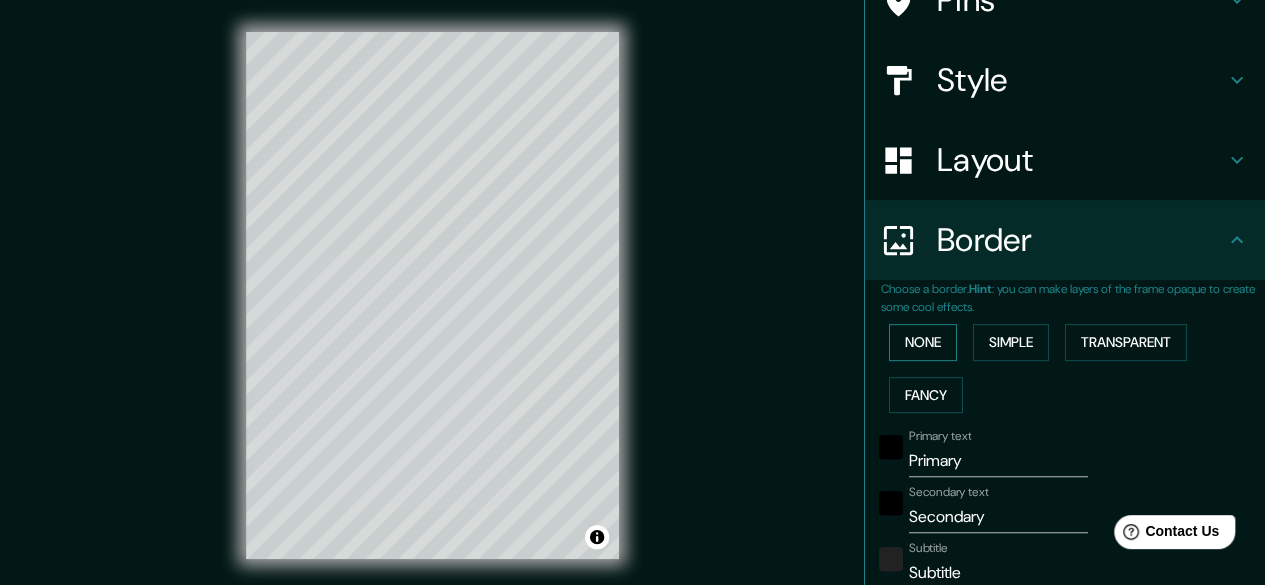click on "None" at bounding box center [923, 342] 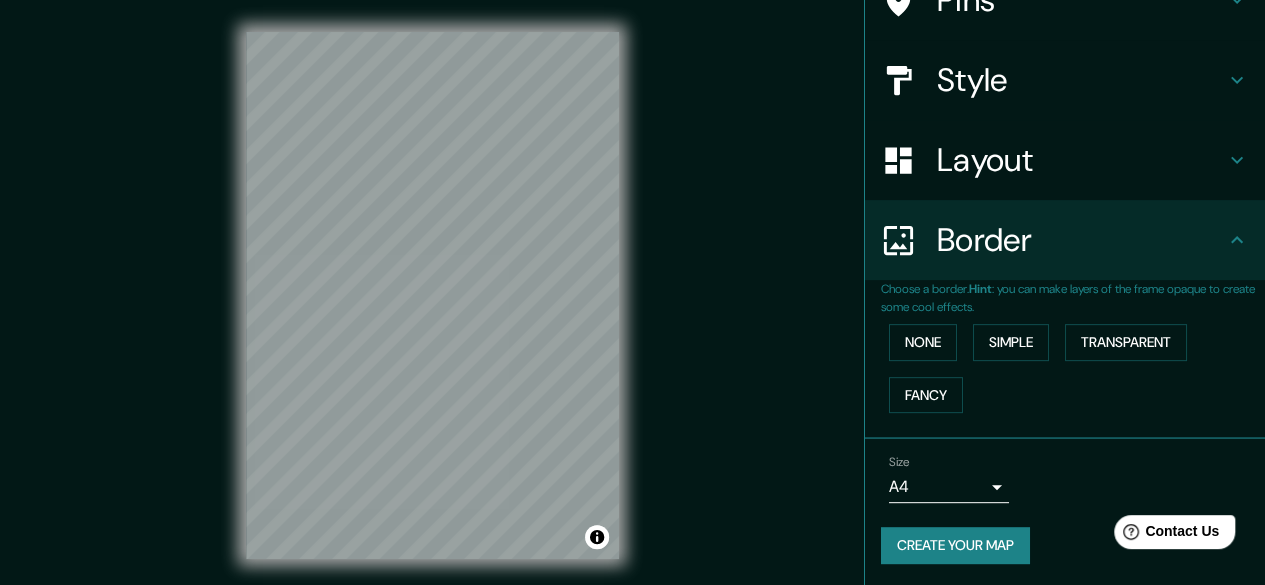 click on "Layout" at bounding box center [1065, 160] 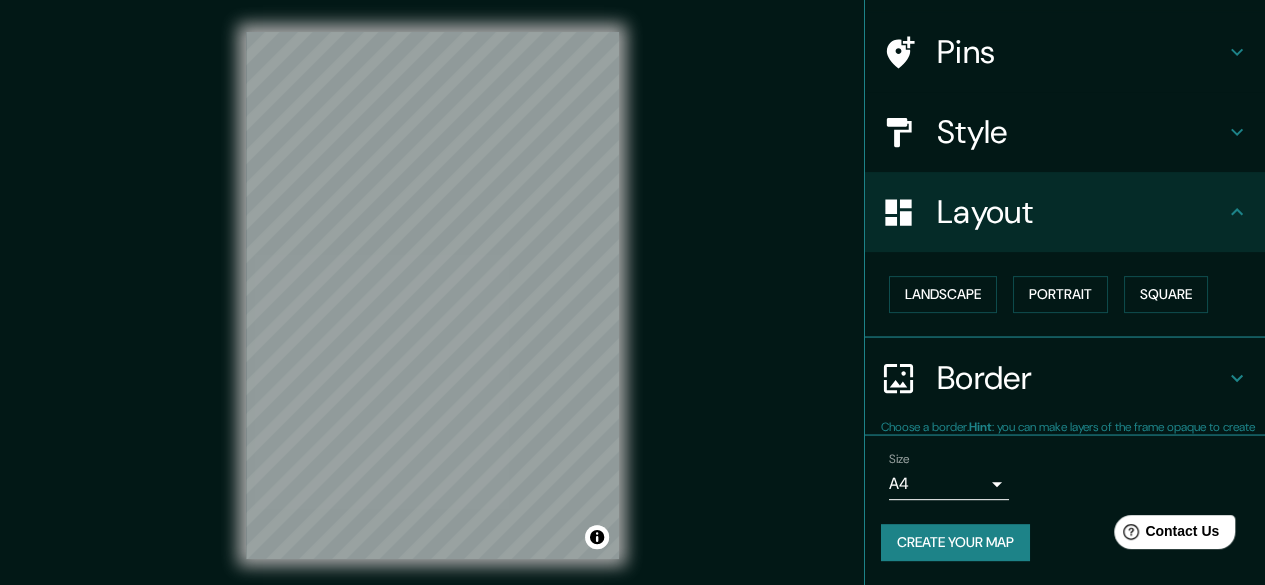 scroll, scrollTop: 132, scrollLeft: 0, axis: vertical 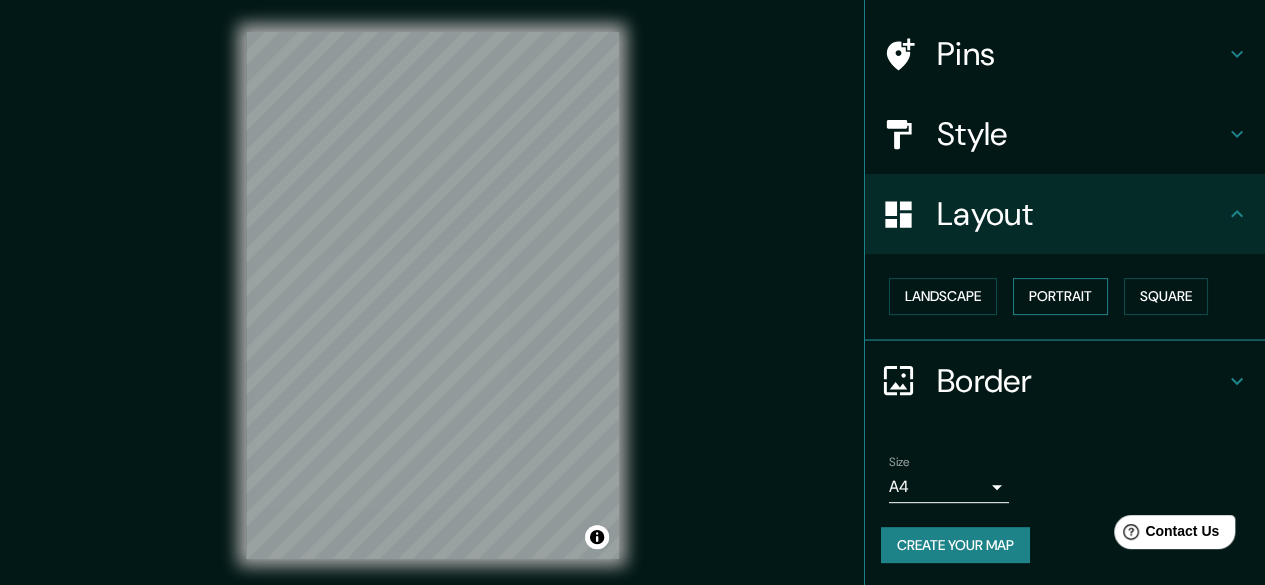 click on "Portrait" at bounding box center (1060, 296) 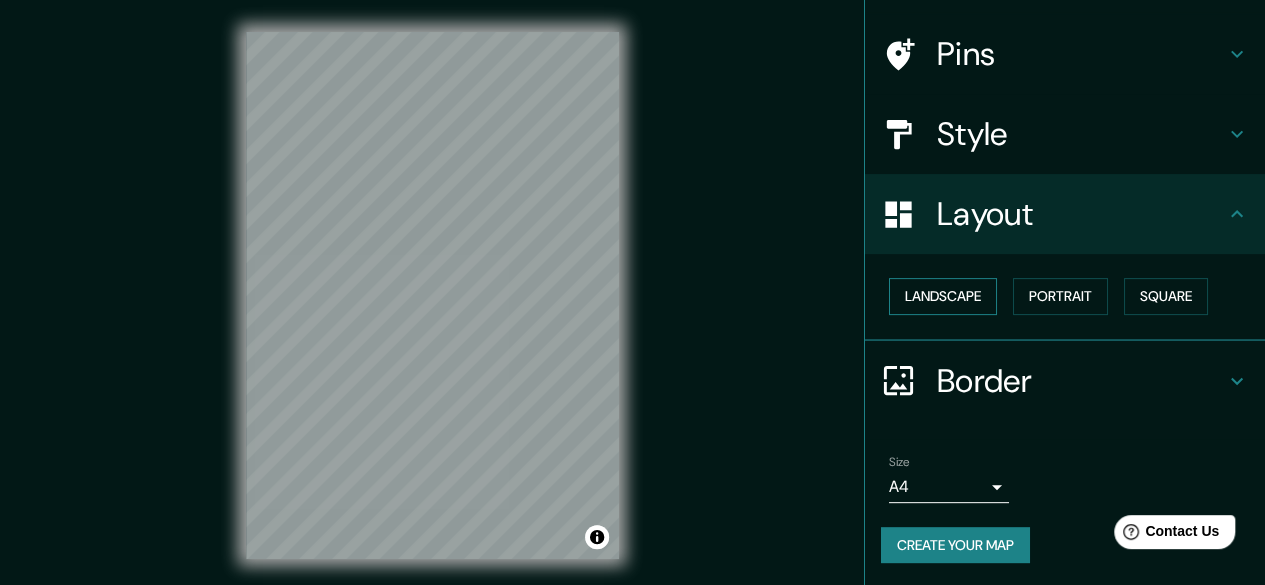 click on "Landscape" at bounding box center [943, 296] 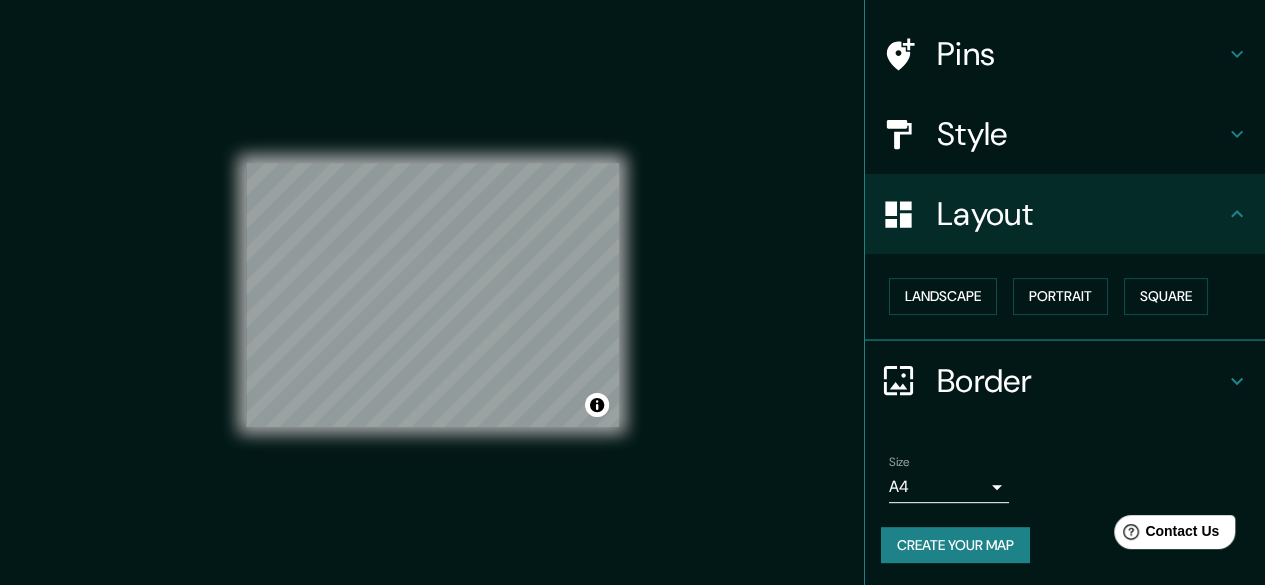 click on "Landscape Portrait Square" at bounding box center [1073, 296] 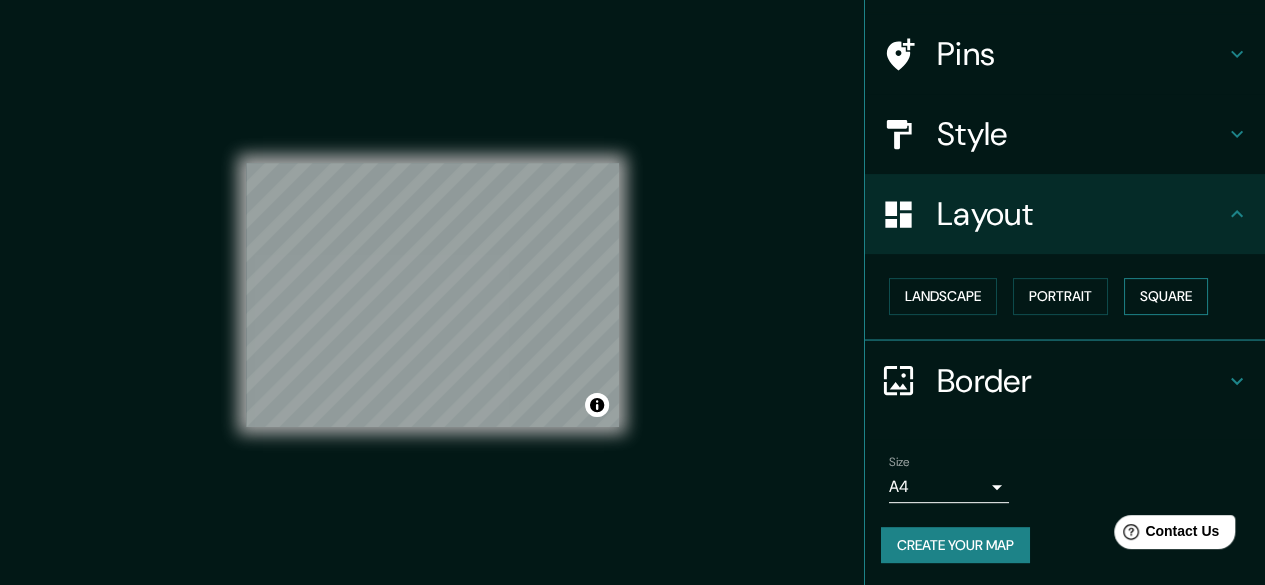 click on "Square" at bounding box center (1166, 296) 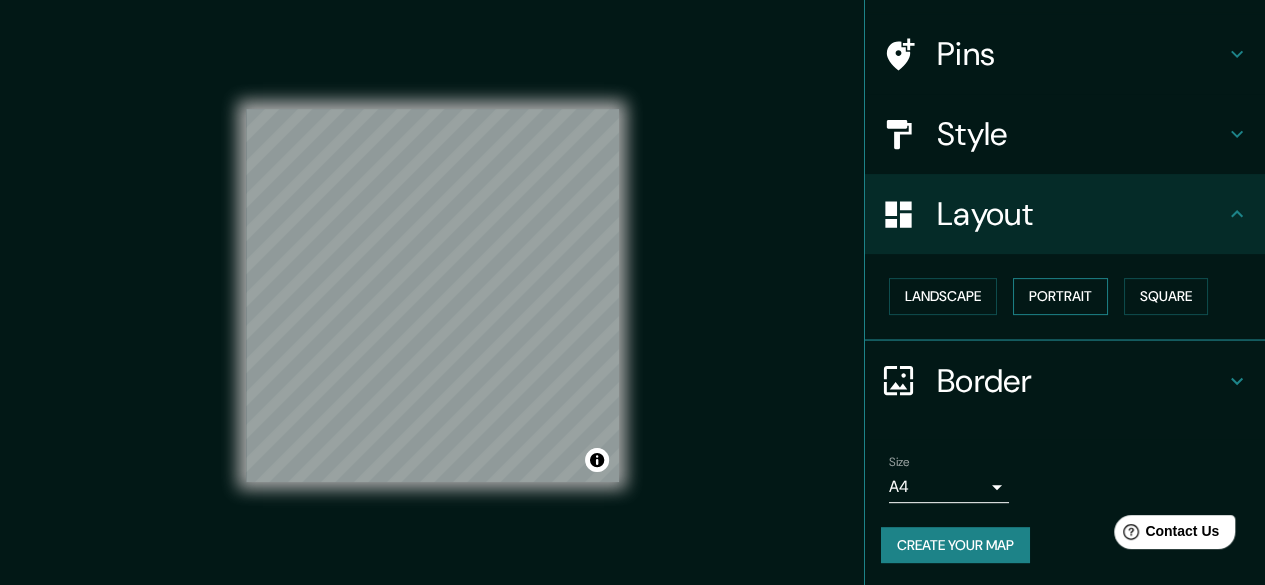 click on "Portrait" at bounding box center (1060, 296) 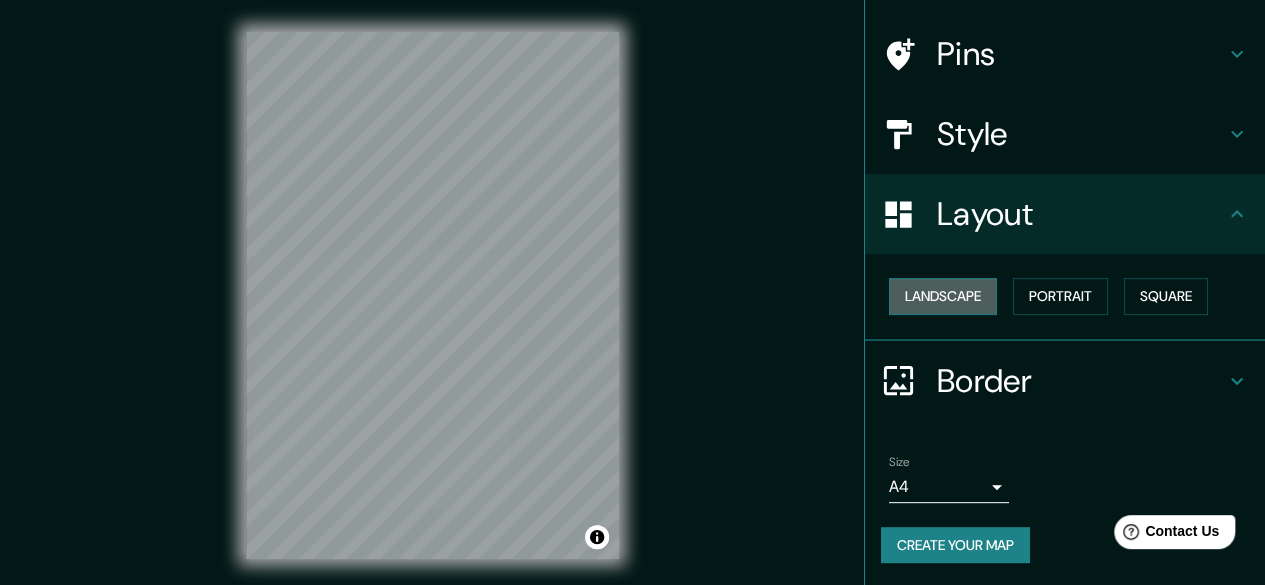 click on "Landscape" at bounding box center (943, 296) 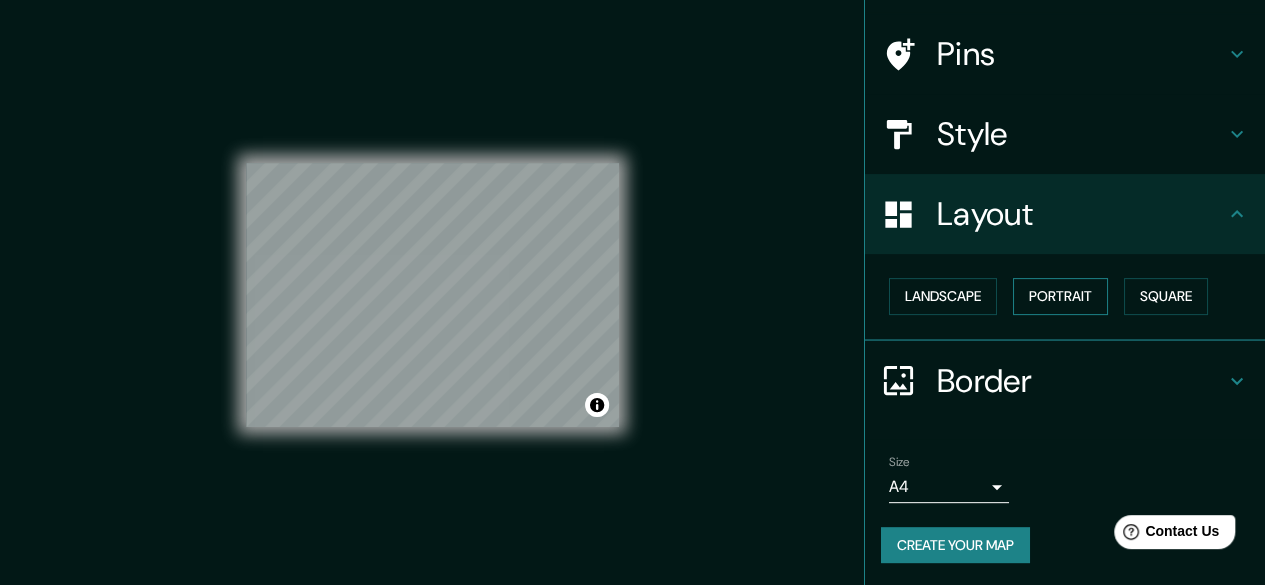 click on "Portrait" at bounding box center (1060, 296) 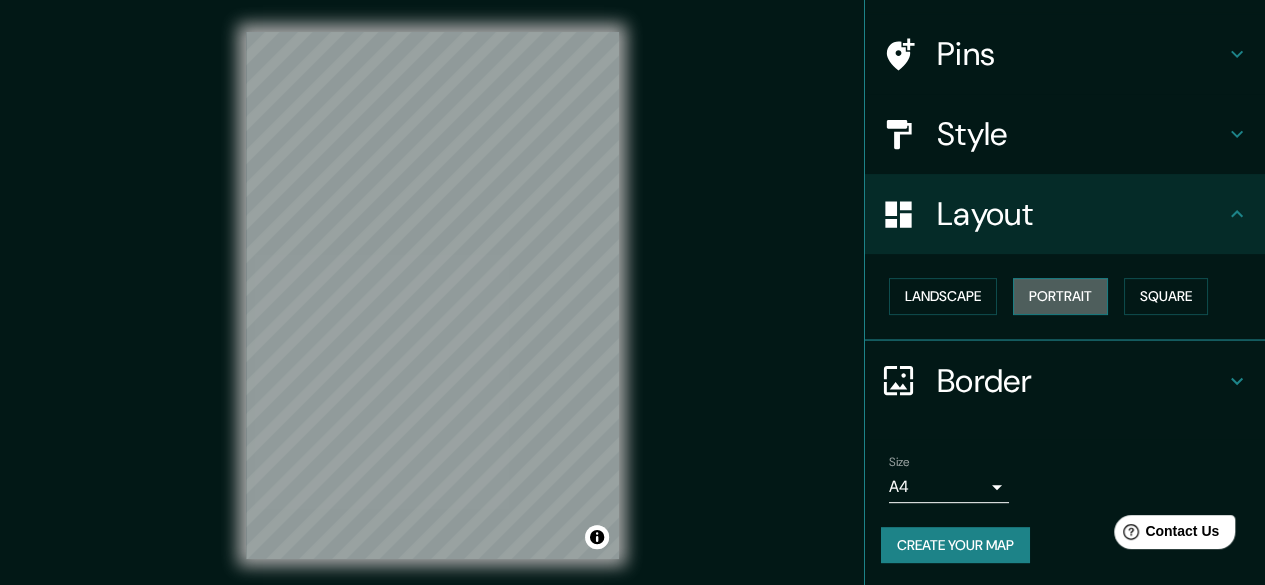 click on "Portrait" at bounding box center [1060, 296] 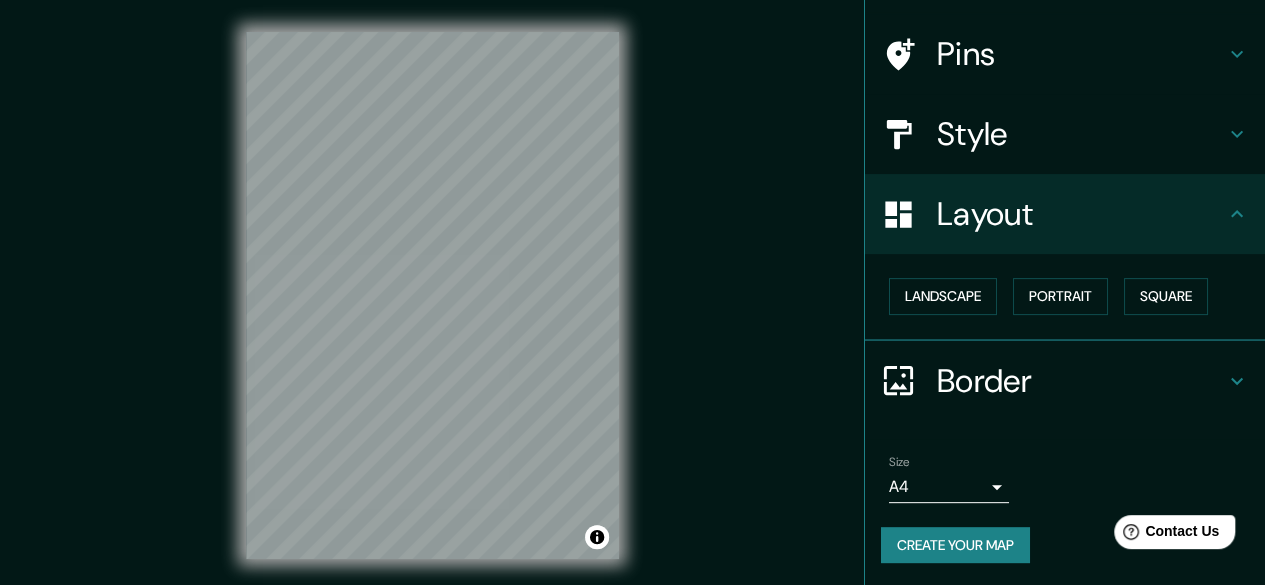 click on "Style" at bounding box center (1065, 134) 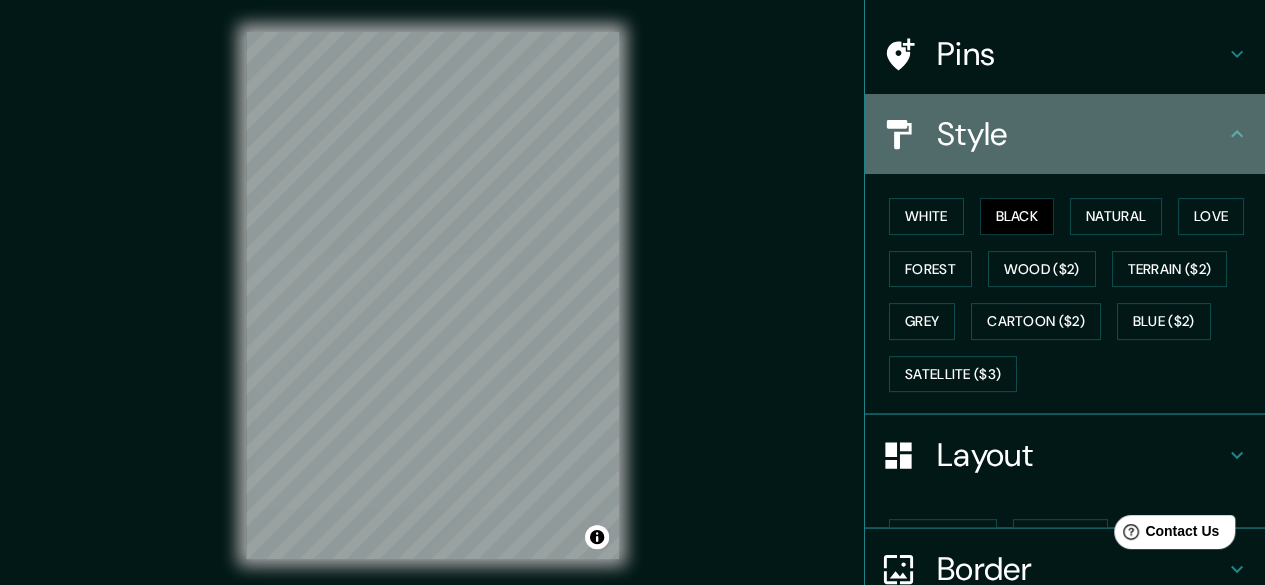 click on "Style" at bounding box center [1065, 134] 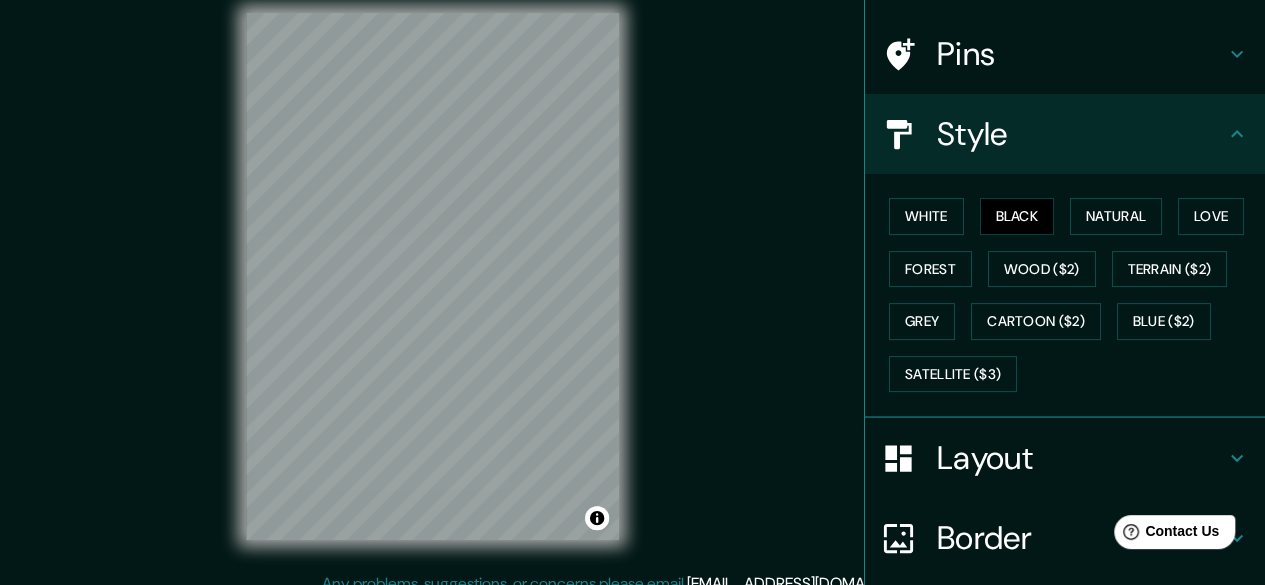 scroll, scrollTop: 37, scrollLeft: 0, axis: vertical 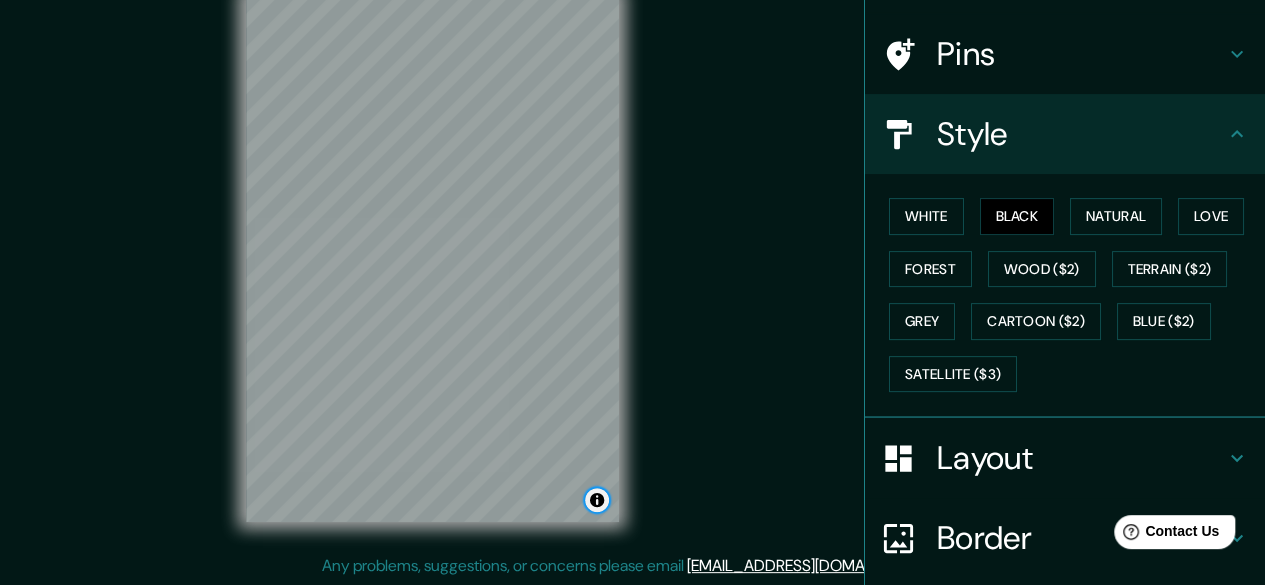 click at bounding box center (597, 500) 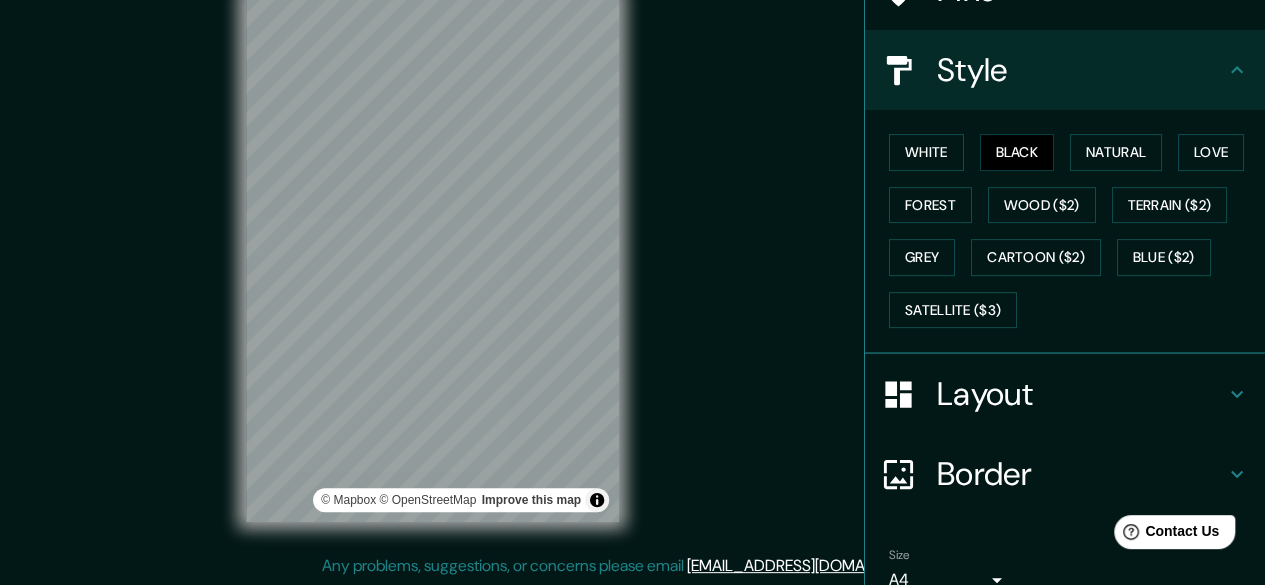 scroll, scrollTop: 288, scrollLeft: 0, axis: vertical 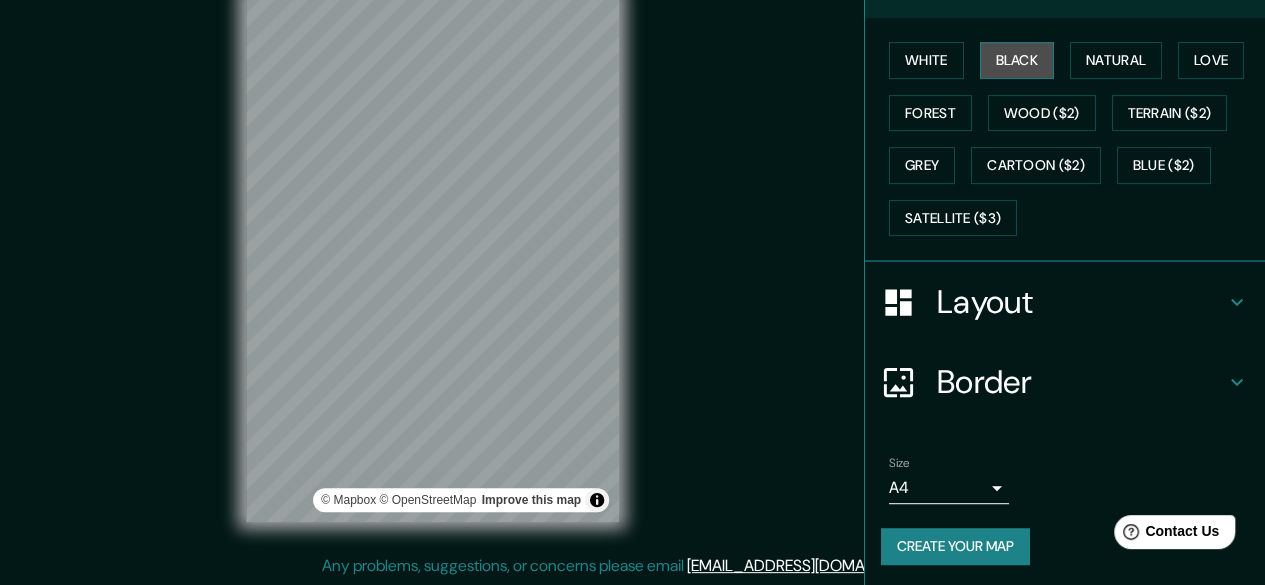 click on "Black" at bounding box center [1017, 60] 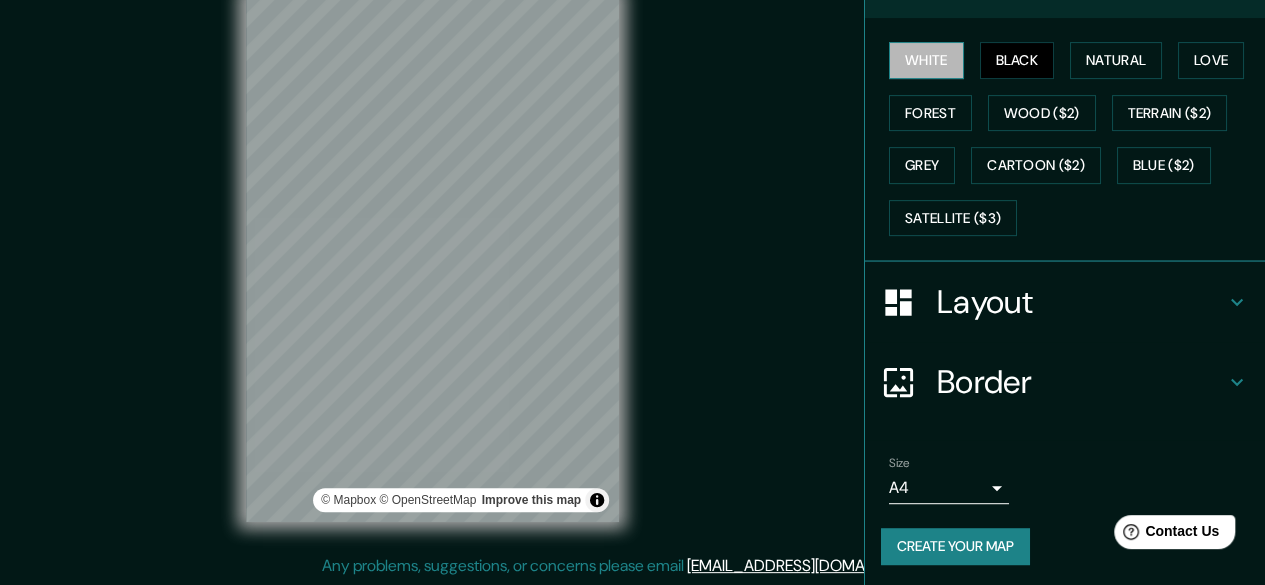 click on "White" at bounding box center [926, 60] 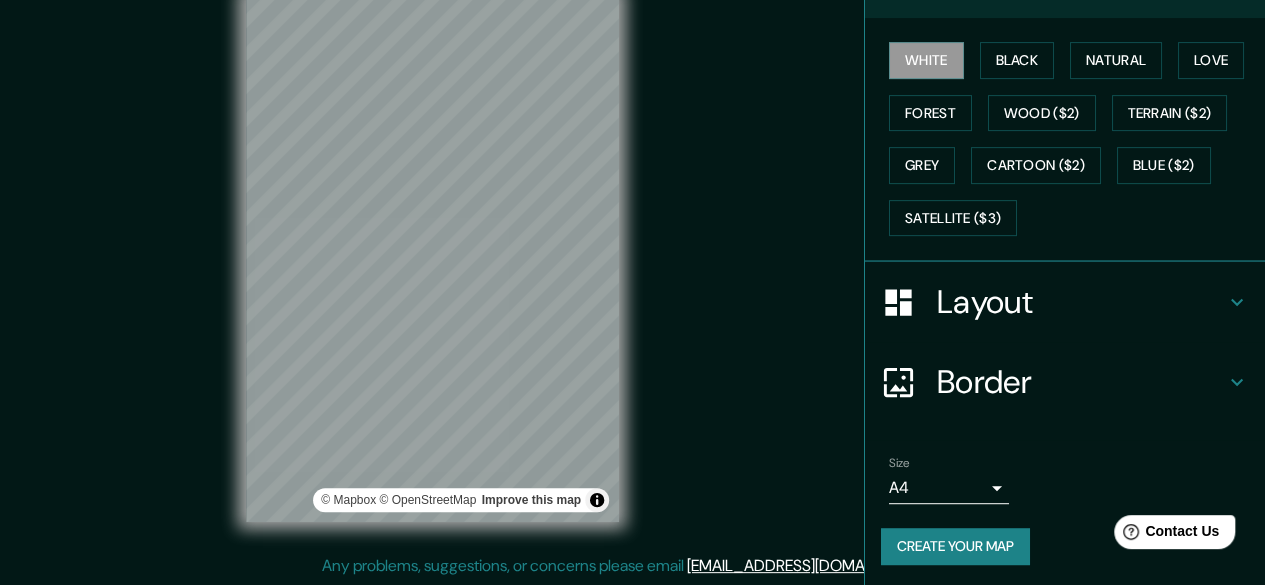 click on "White Black Natural Love Forest Wood ($2) Terrain ($2) Grey Cartoon ($2) Blue ($2) Satellite ($3)" at bounding box center [1073, 139] 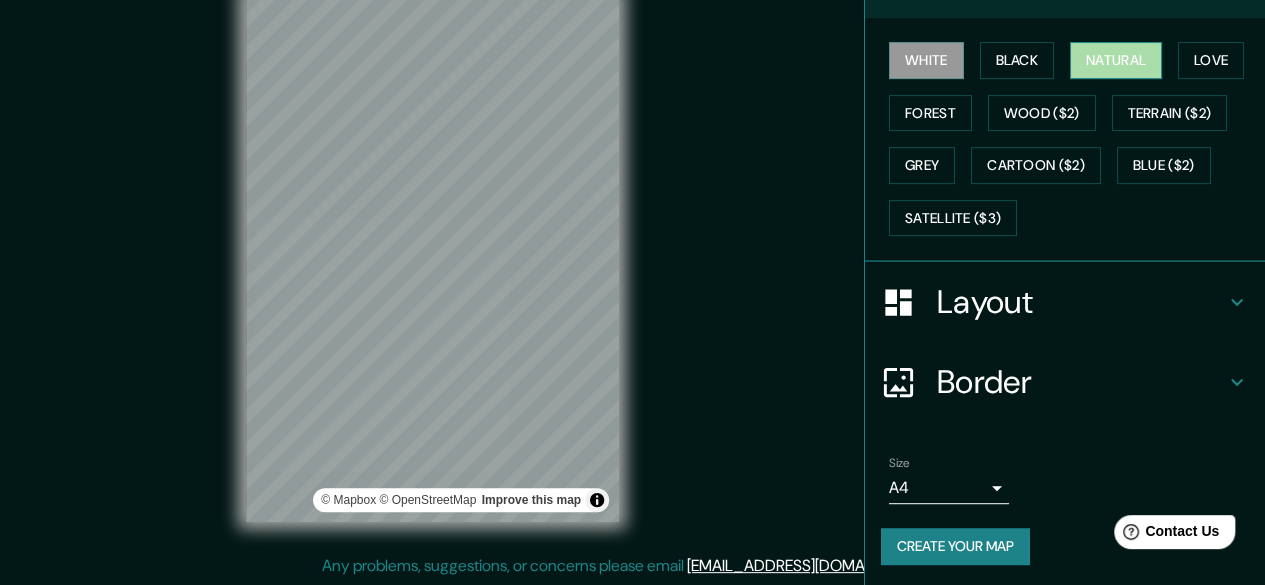 click on "Natural" at bounding box center (1116, 60) 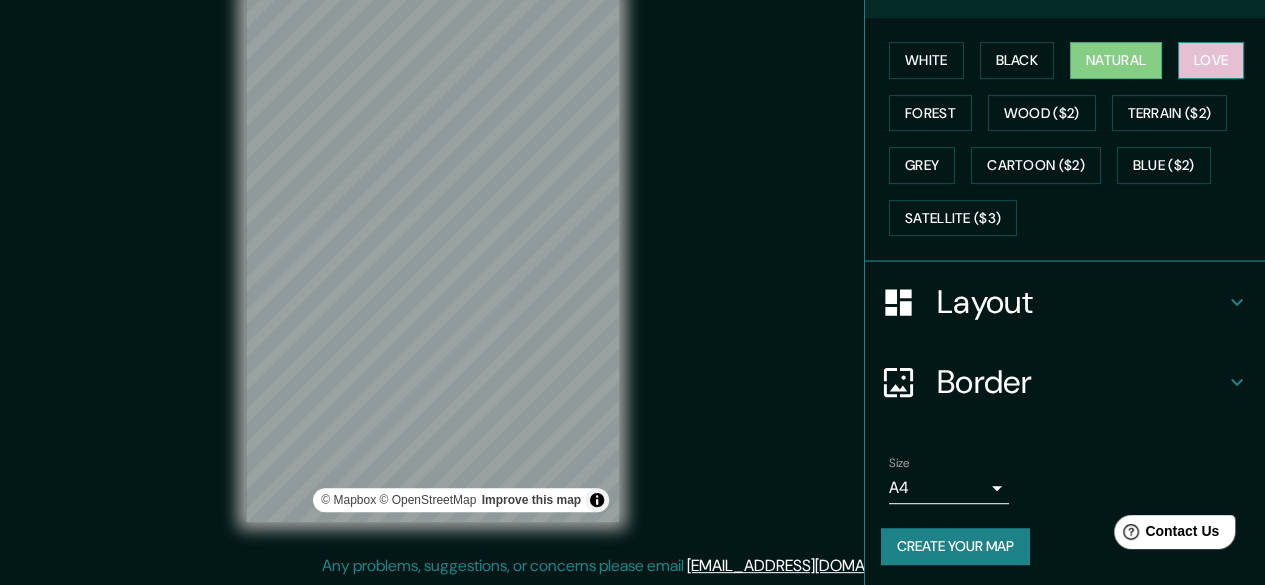 click on "Love" at bounding box center (1211, 60) 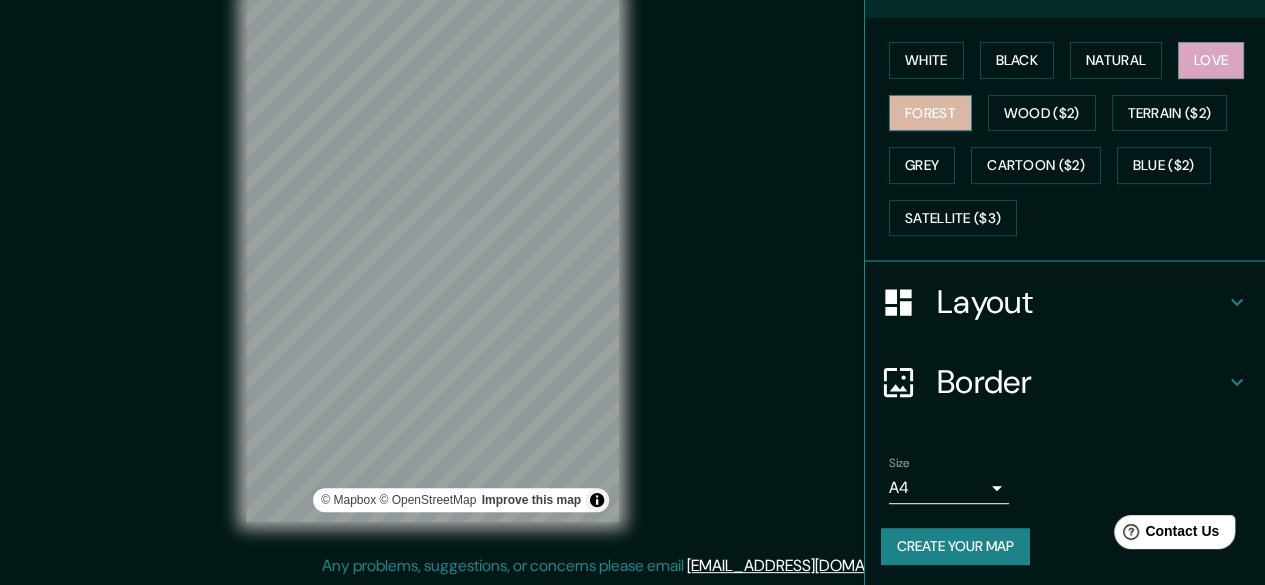 click on "Forest" at bounding box center [930, 113] 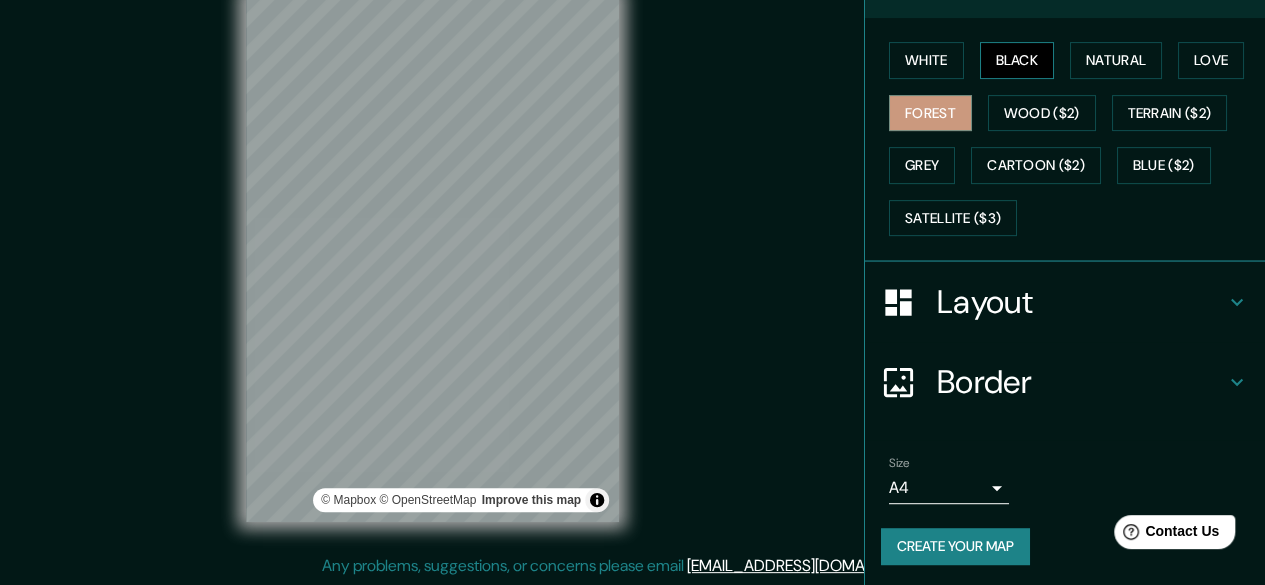 click on "Black" at bounding box center (1017, 60) 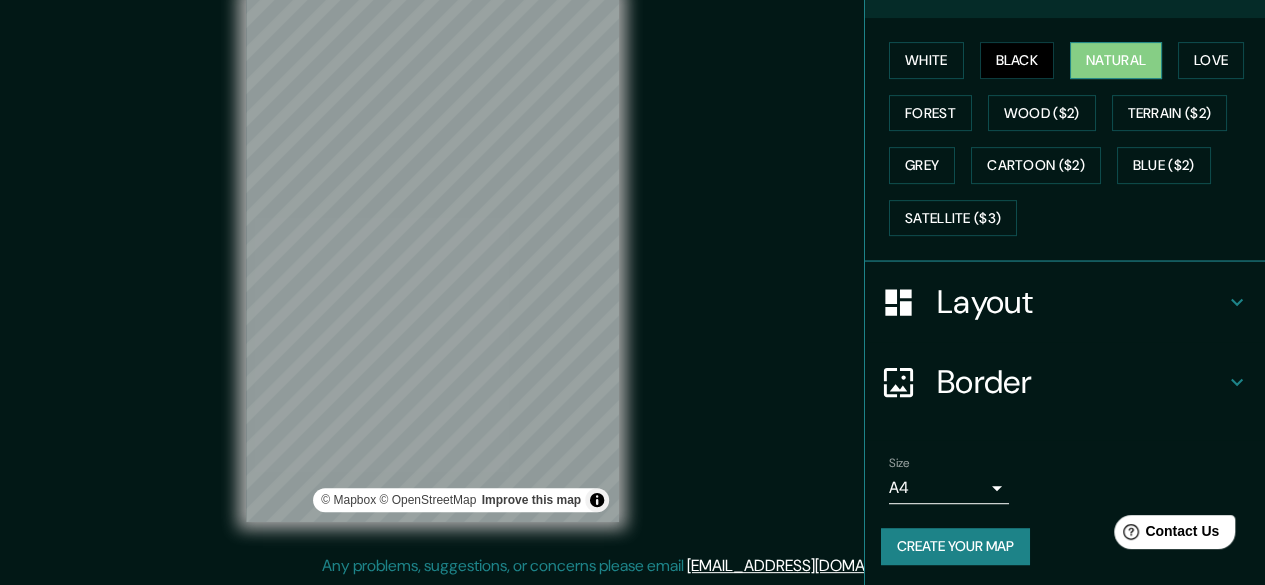 click on "Natural" at bounding box center (1116, 60) 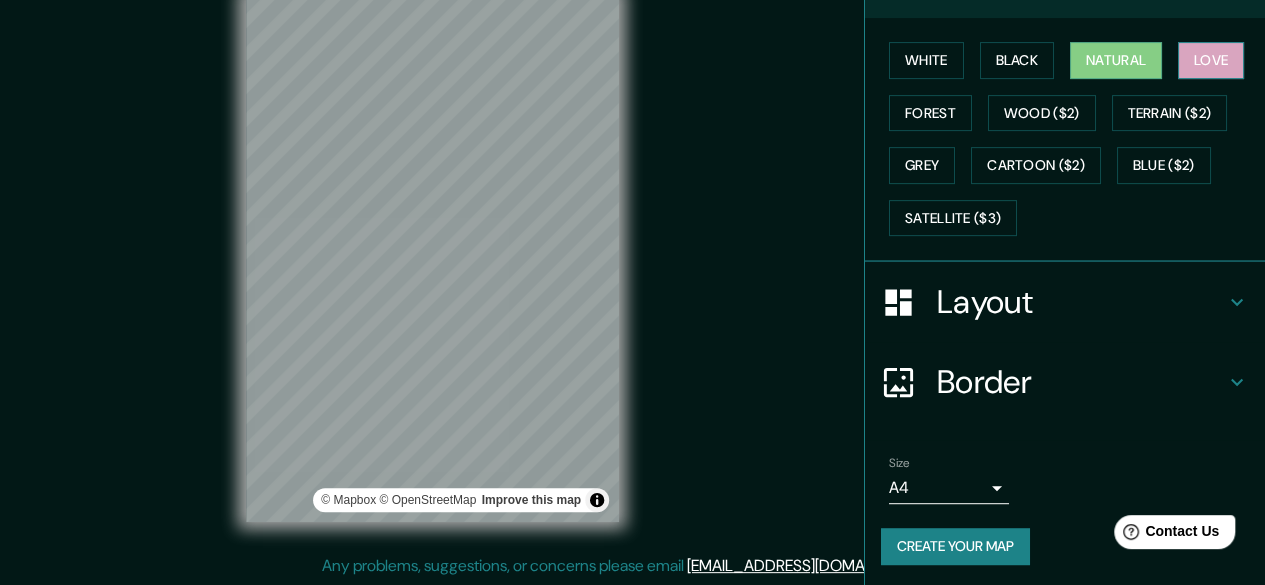 click on "Love" at bounding box center (1211, 60) 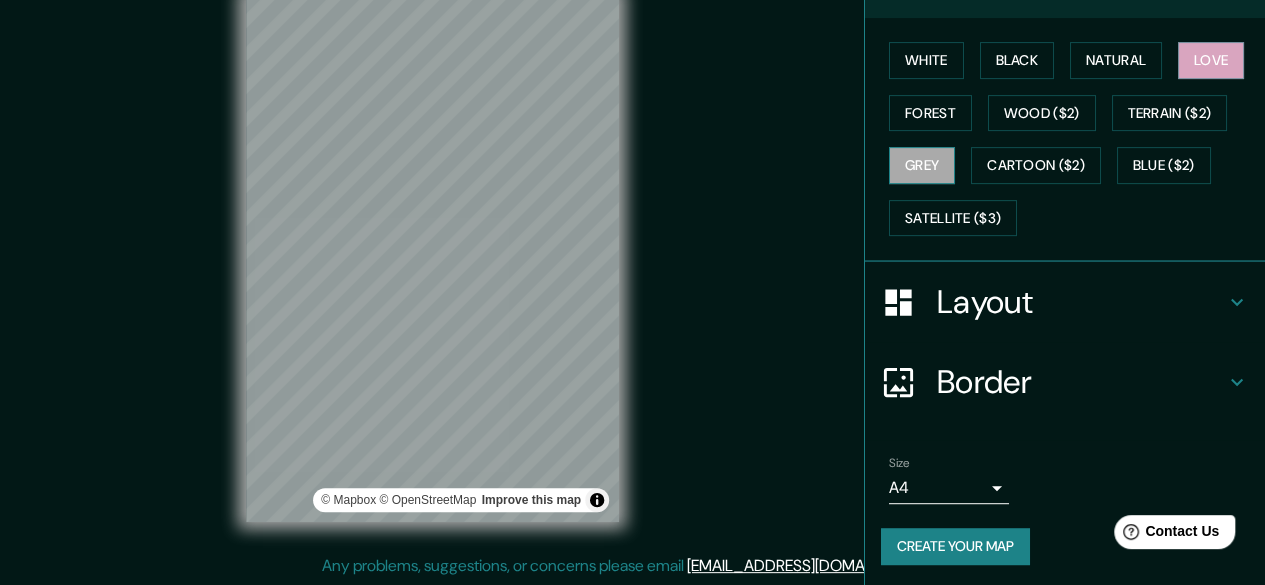 click on "Grey" at bounding box center [922, 165] 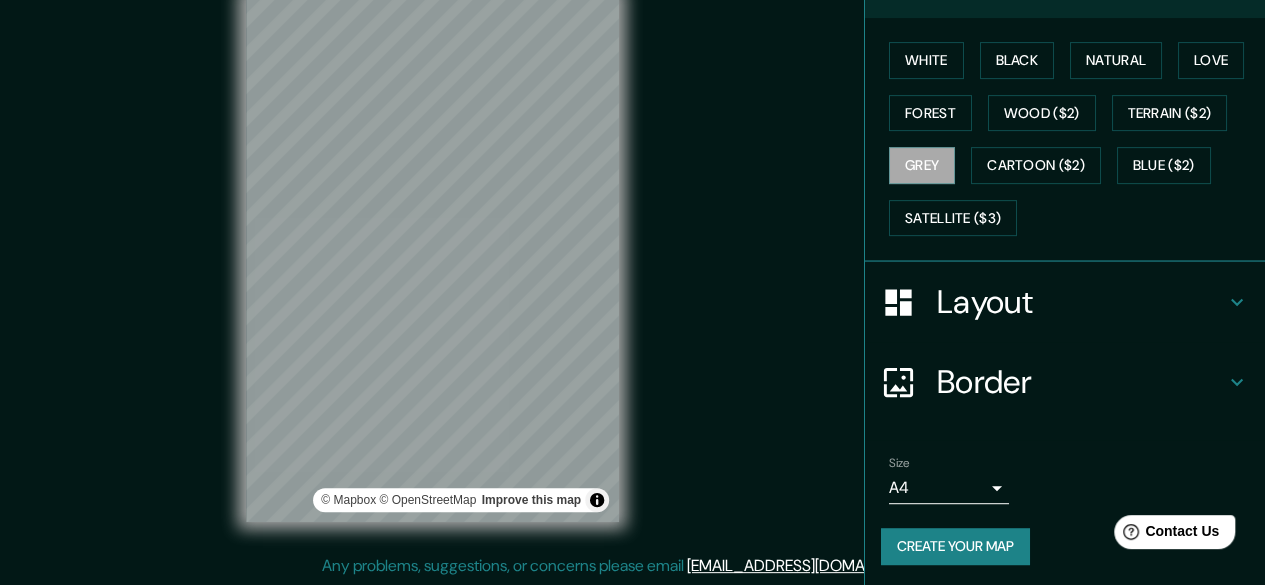 click on "Border" at bounding box center [1081, 382] 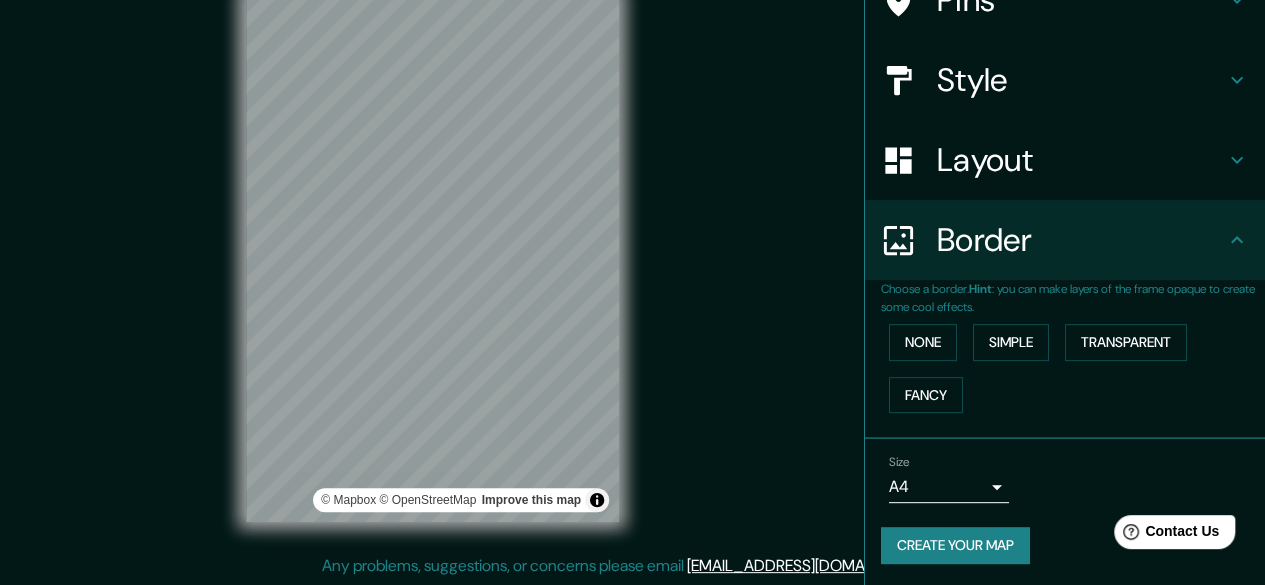 click on "Layout" at bounding box center [1081, 160] 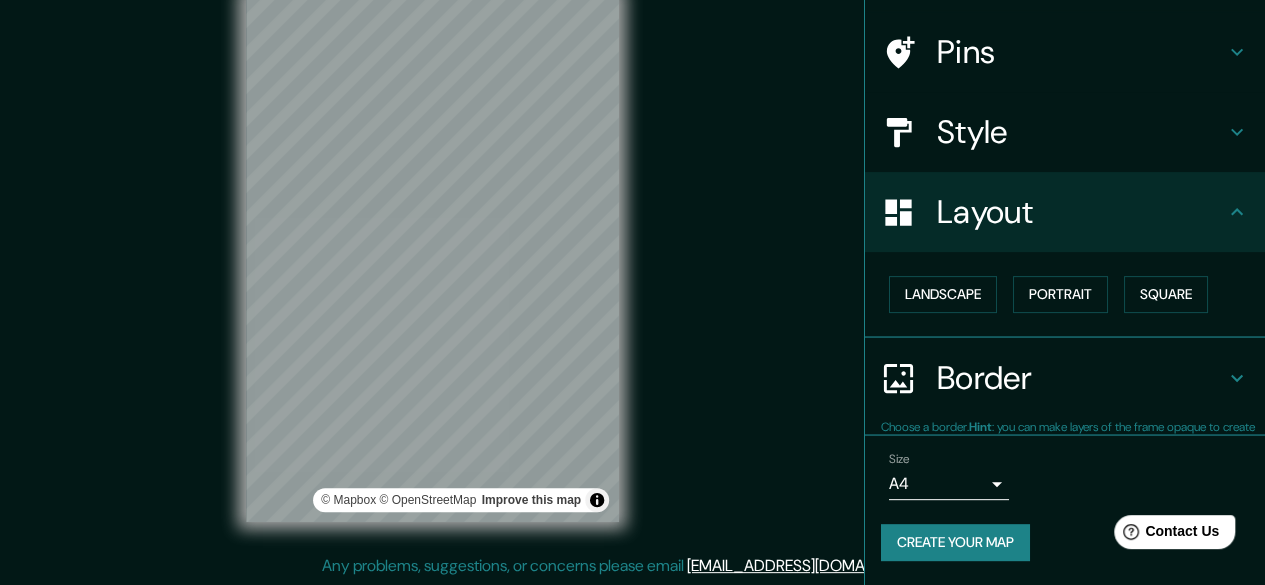 scroll, scrollTop: 132, scrollLeft: 0, axis: vertical 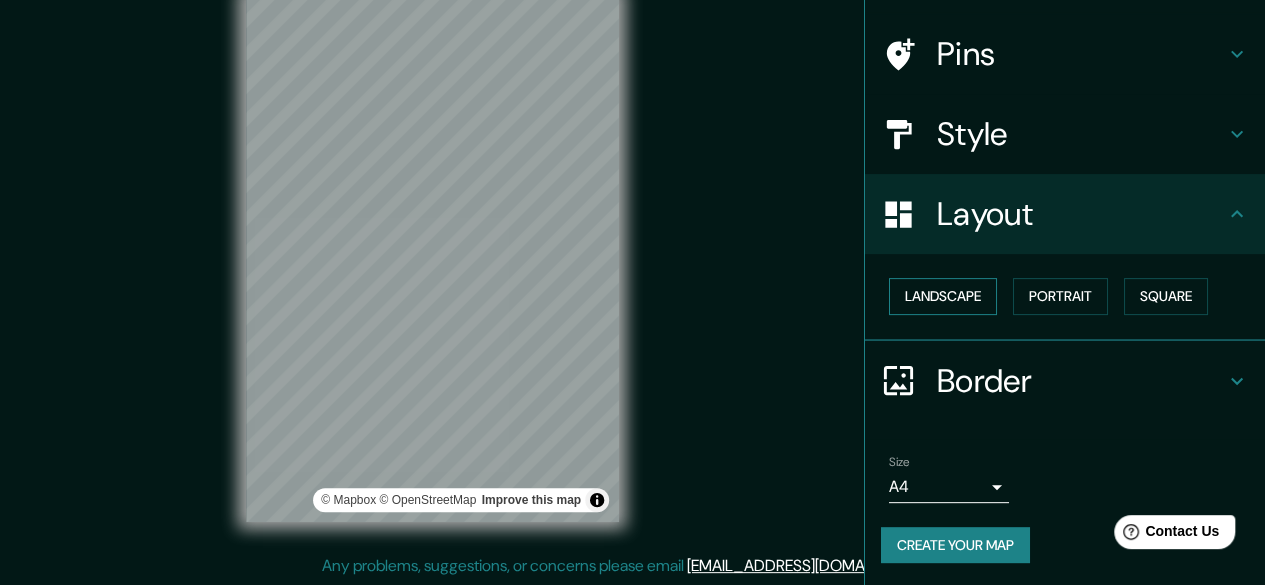 drag, startPoint x: 964, startPoint y: 274, endPoint x: 968, endPoint y: 287, distance: 13.601471 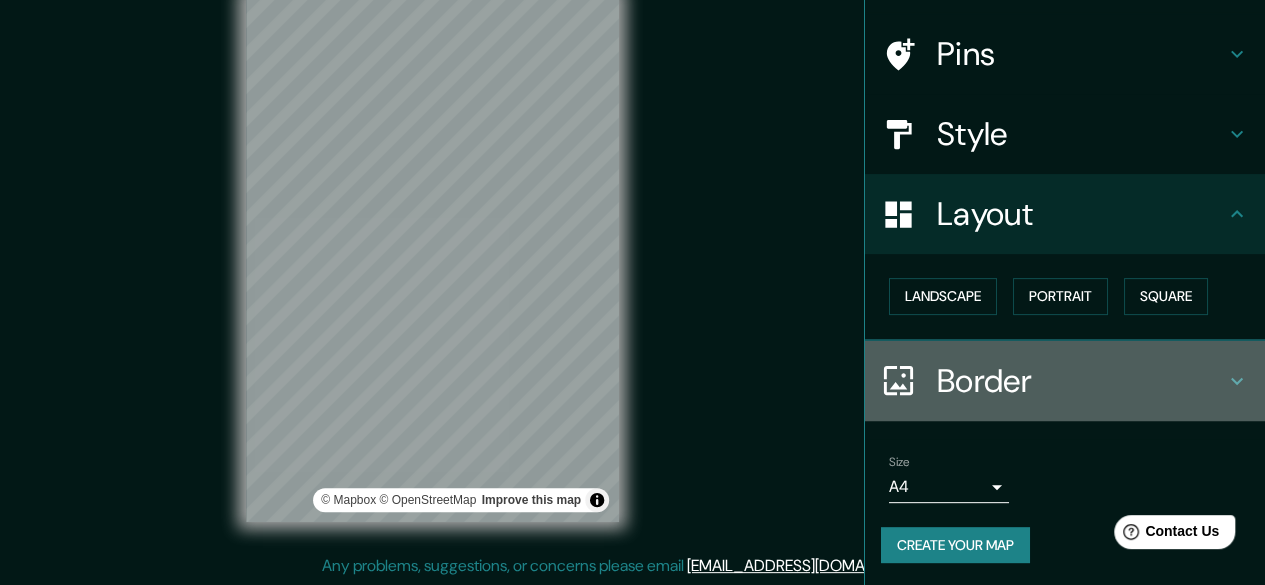 click on "Border" at bounding box center (1081, 381) 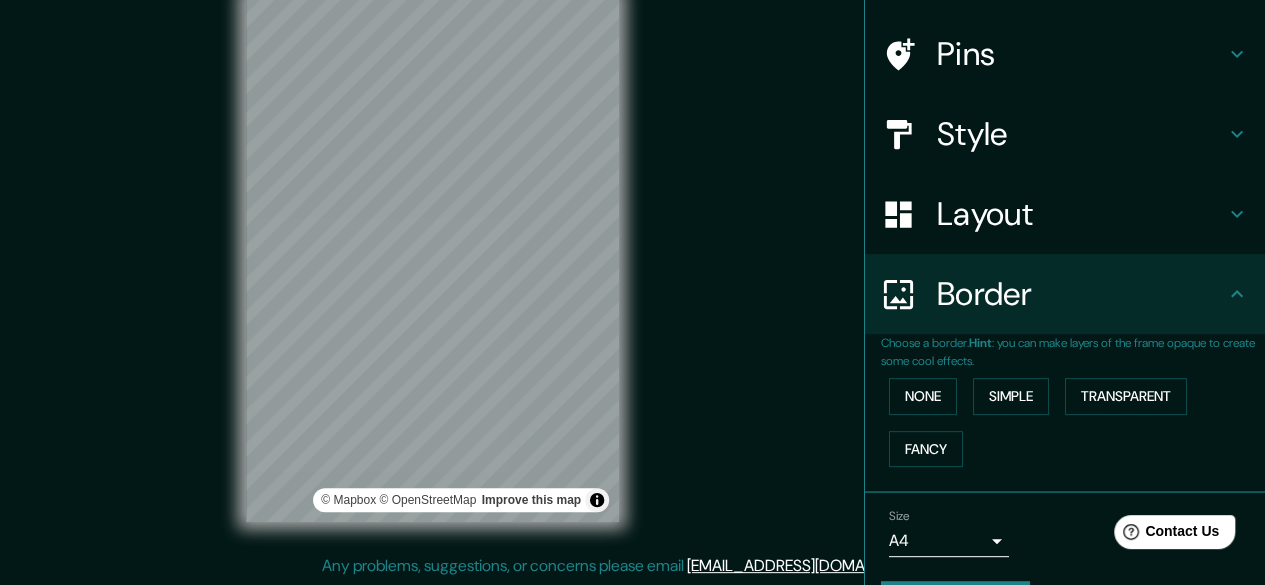 click on "None Simple Transparent Fancy" at bounding box center [1073, 422] 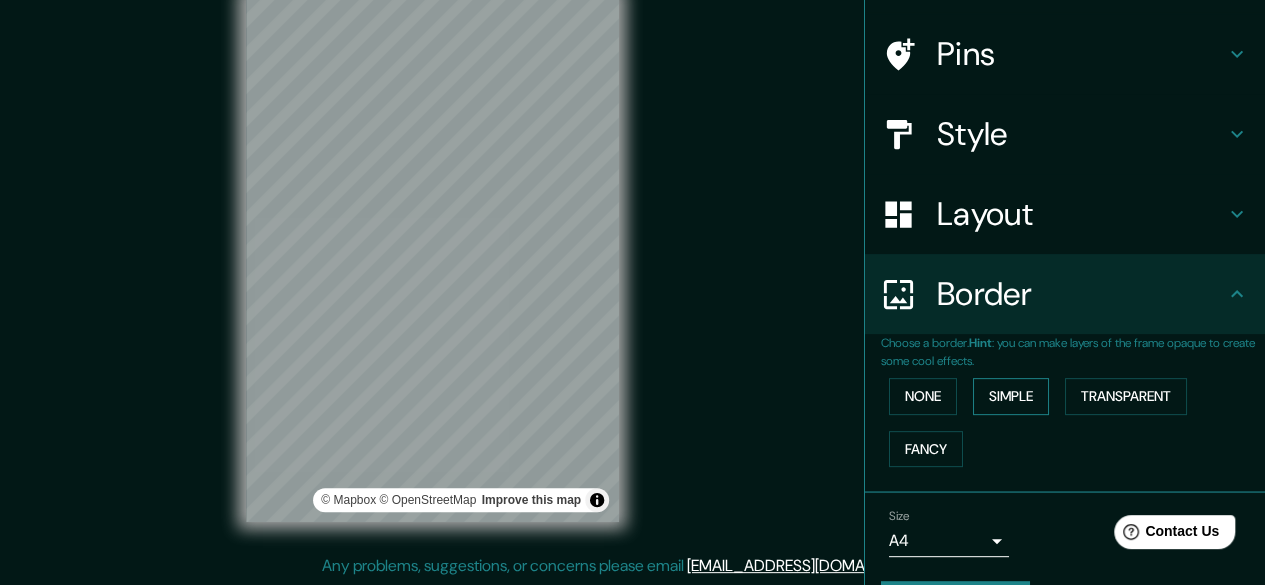 scroll, scrollTop: 186, scrollLeft: 0, axis: vertical 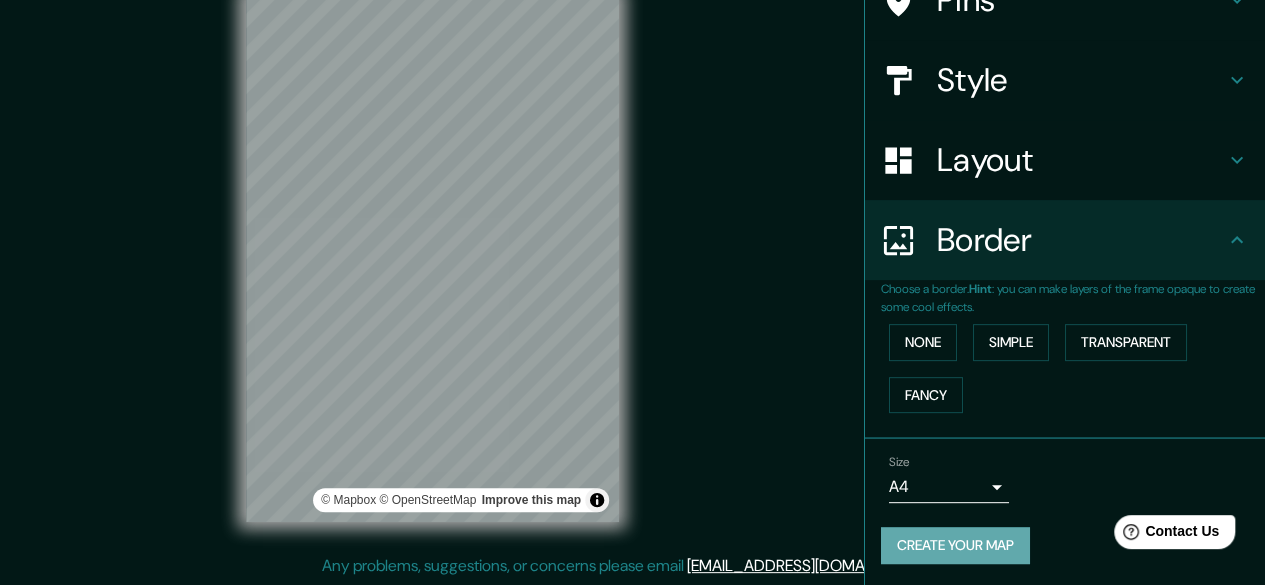 click on "Create your map" at bounding box center (955, 545) 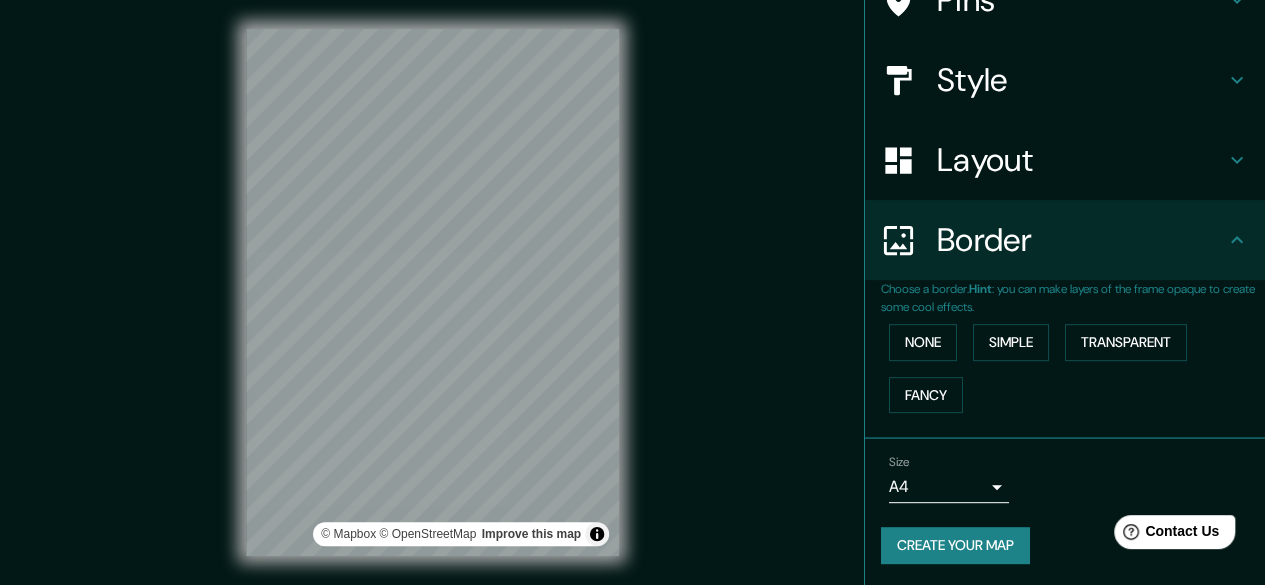 scroll, scrollTop: 0, scrollLeft: 0, axis: both 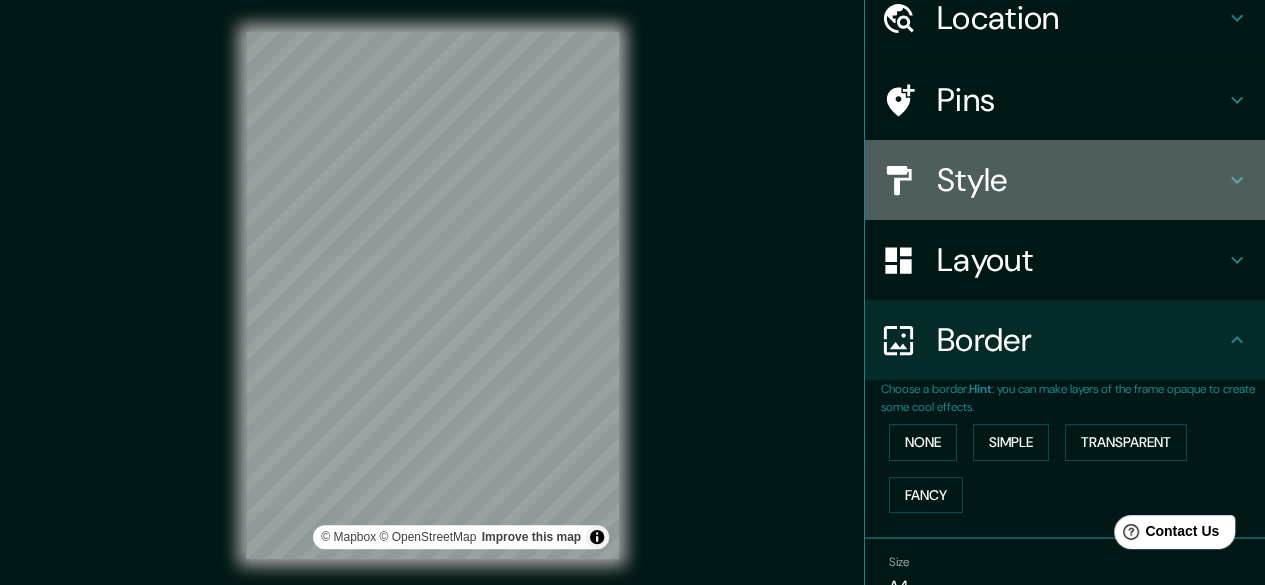click on "Style" at bounding box center [1065, 180] 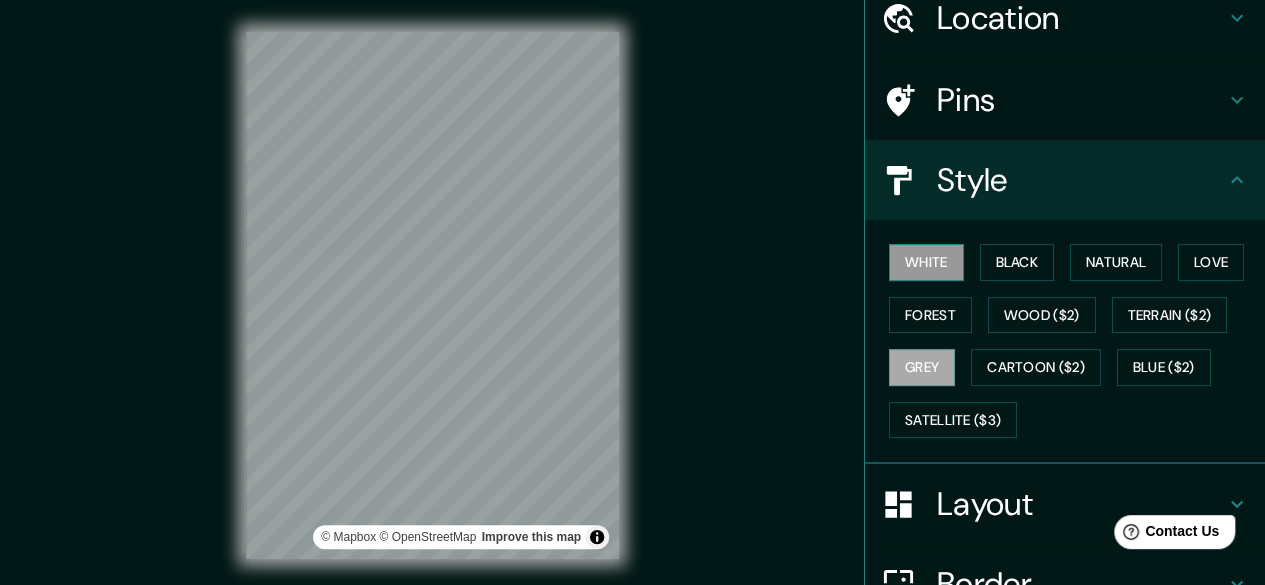 click on "White" at bounding box center [926, 262] 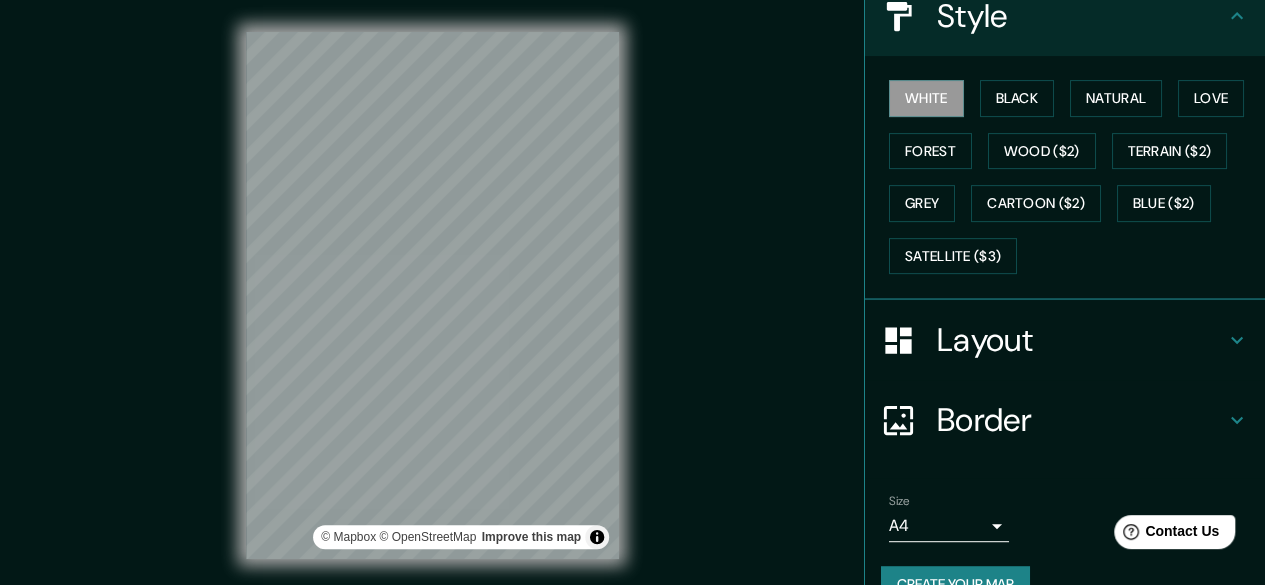 scroll, scrollTop: 286, scrollLeft: 0, axis: vertical 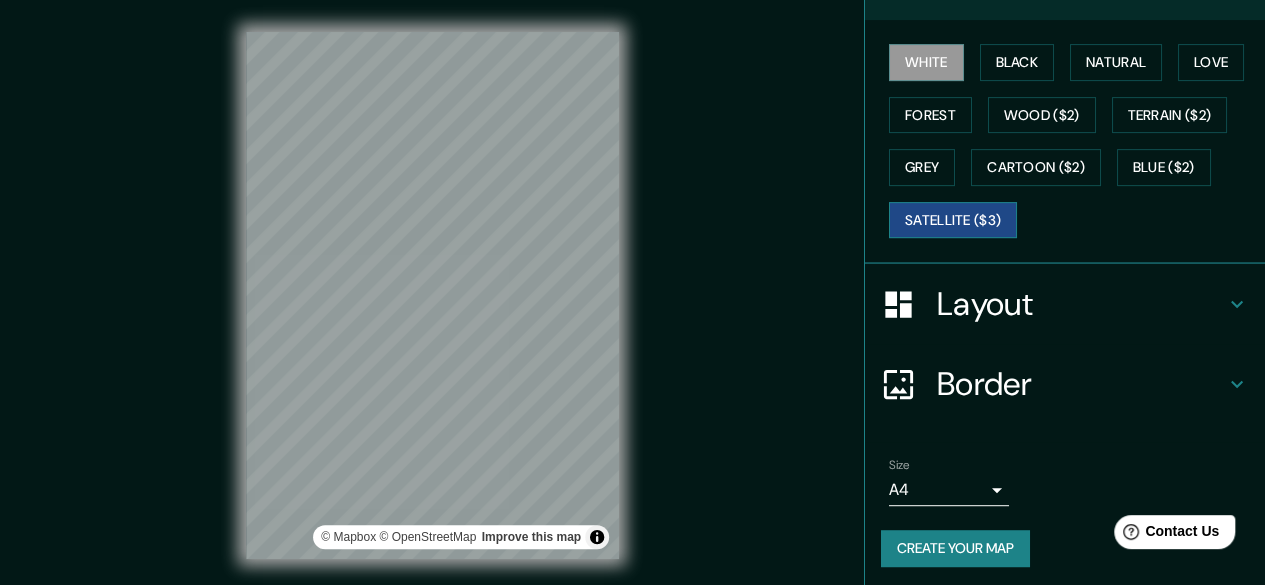 click on "Satellite ($3)" at bounding box center [953, 220] 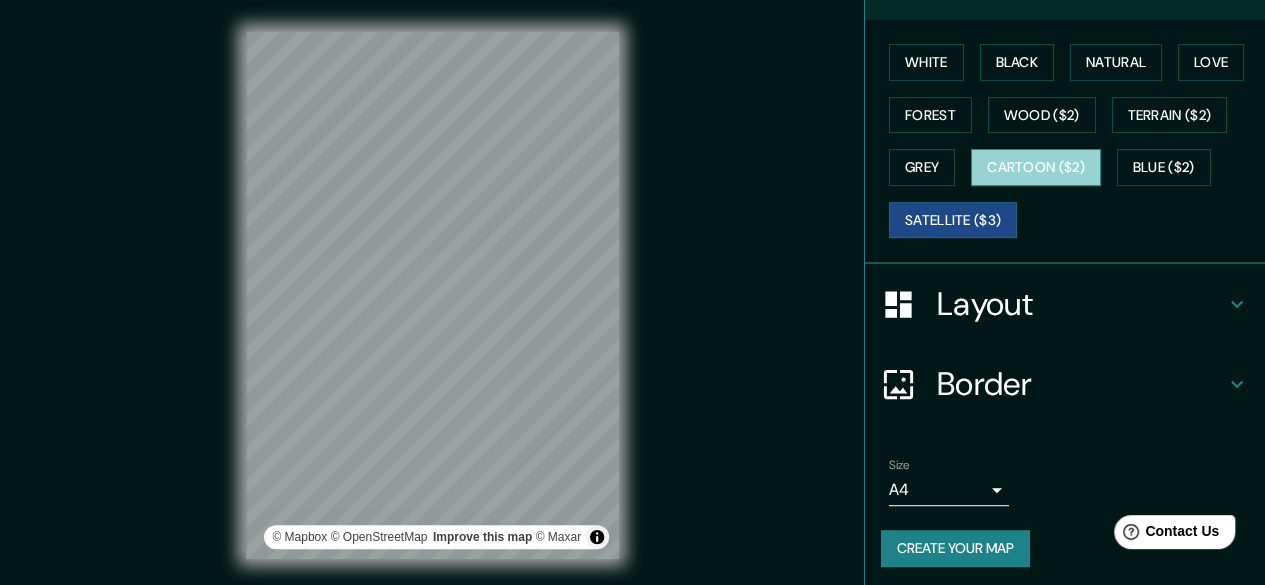 click on "Cartoon ($2)" at bounding box center [1036, 167] 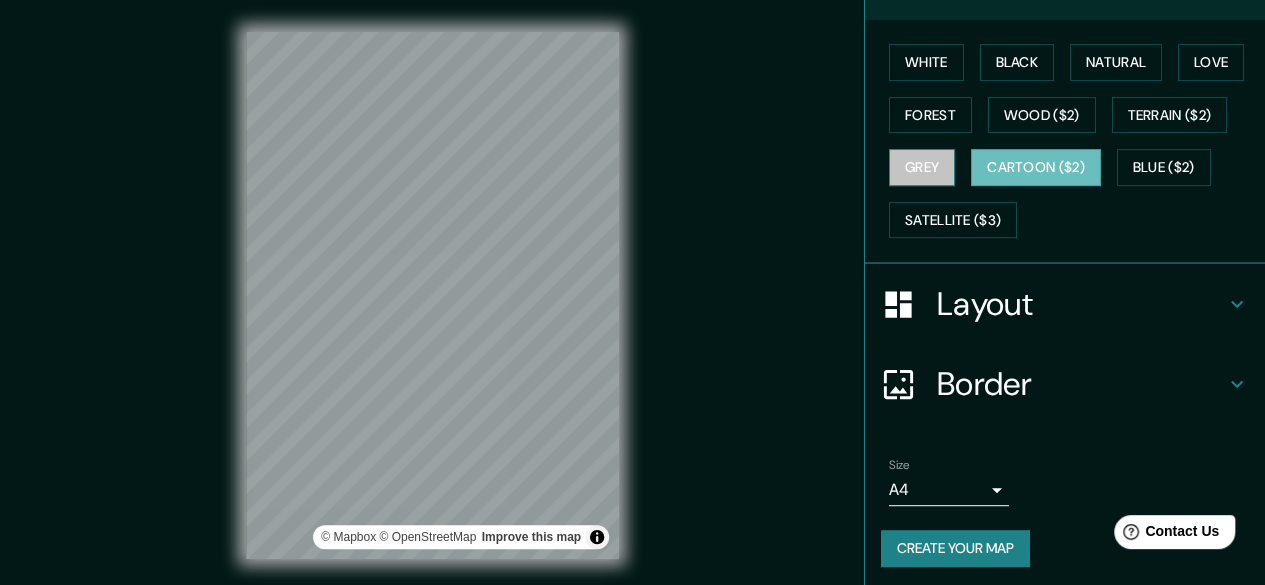 click on "Grey" at bounding box center [922, 167] 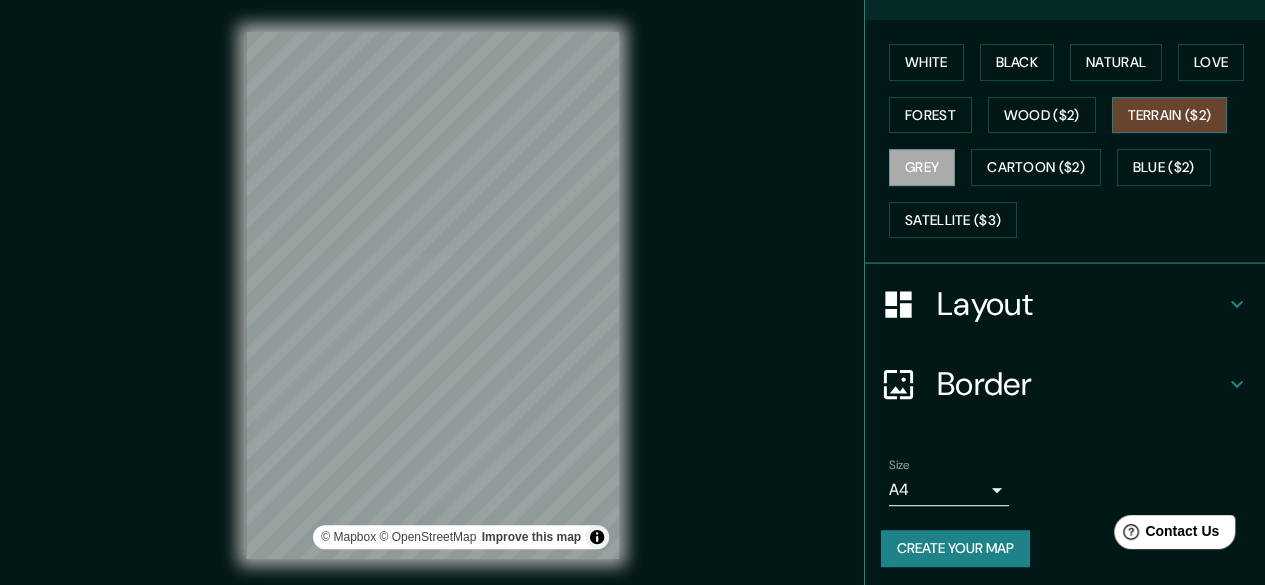 click on "Terrain ($2)" at bounding box center (1170, 115) 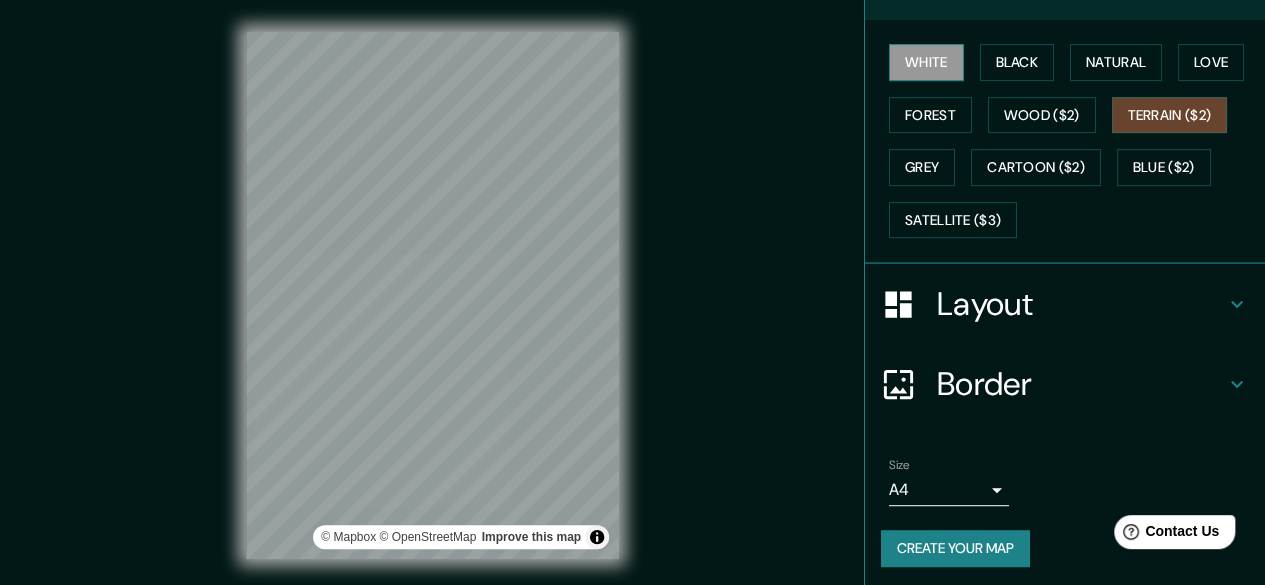 click on "White" at bounding box center (926, 62) 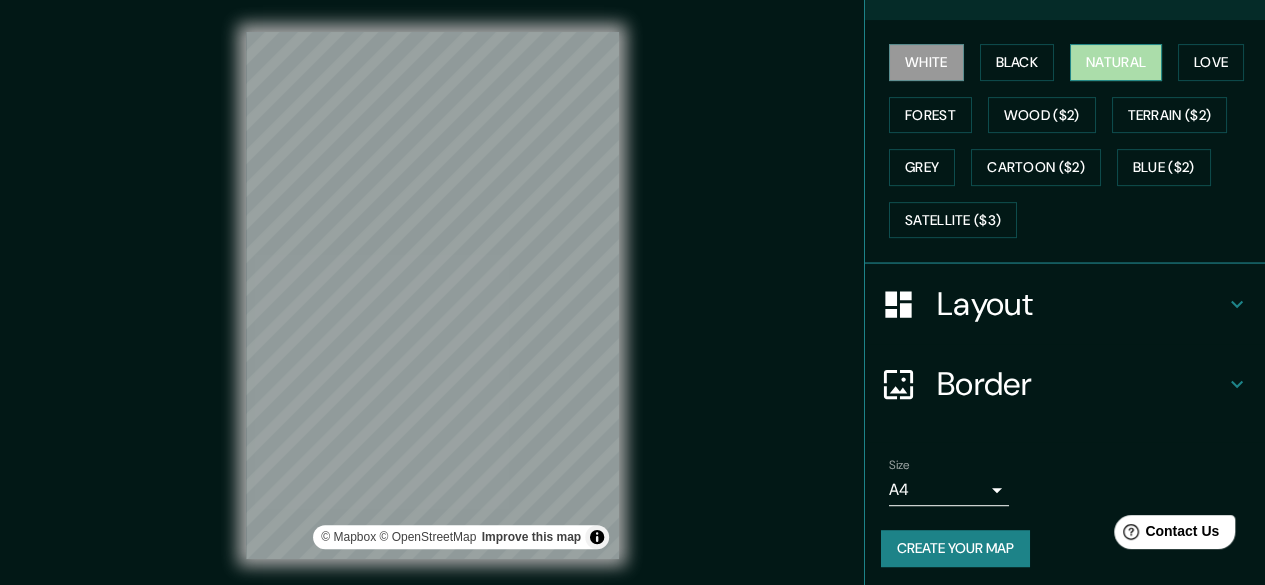 click on "Natural" at bounding box center [1116, 62] 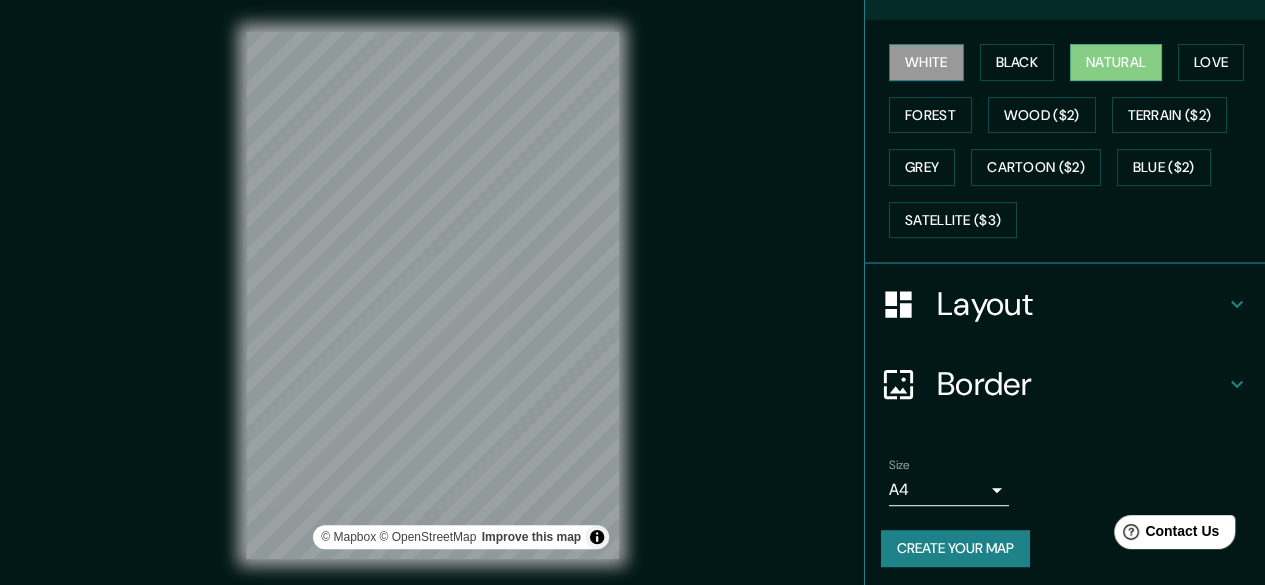 click on "White" at bounding box center (926, 62) 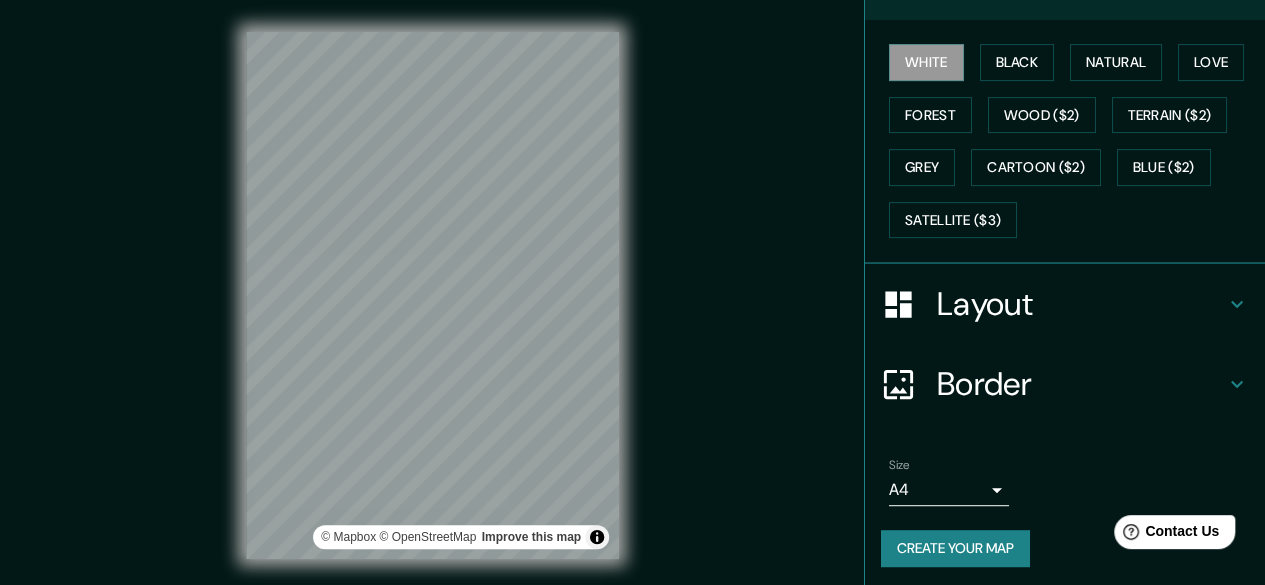 click on "Layout" at bounding box center [1065, 304] 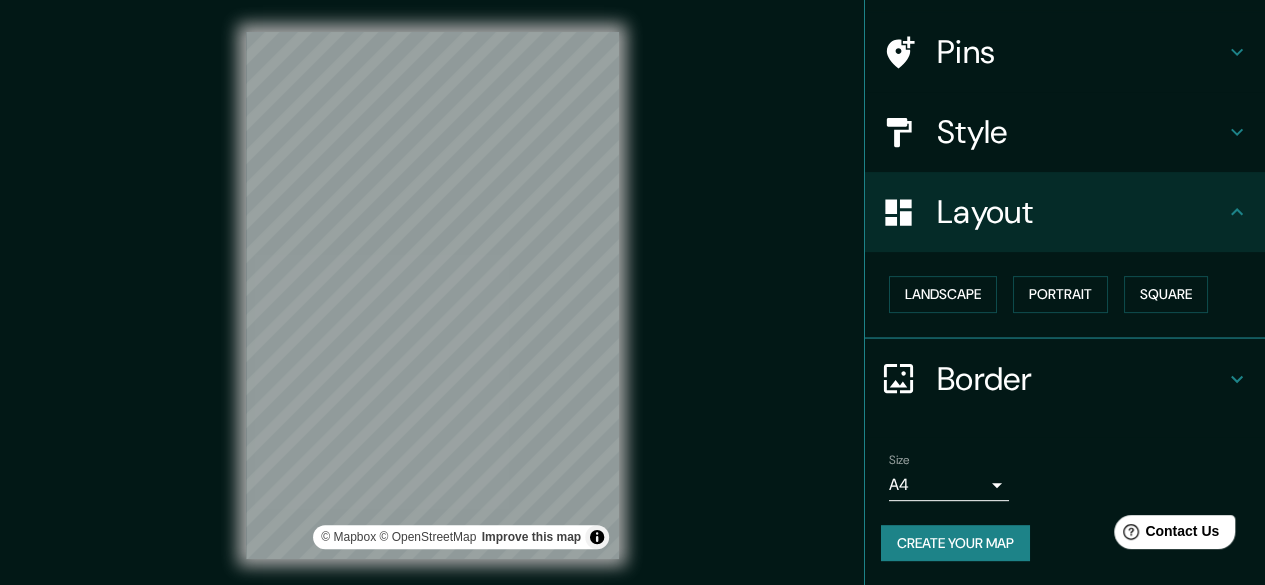 scroll, scrollTop: 132, scrollLeft: 0, axis: vertical 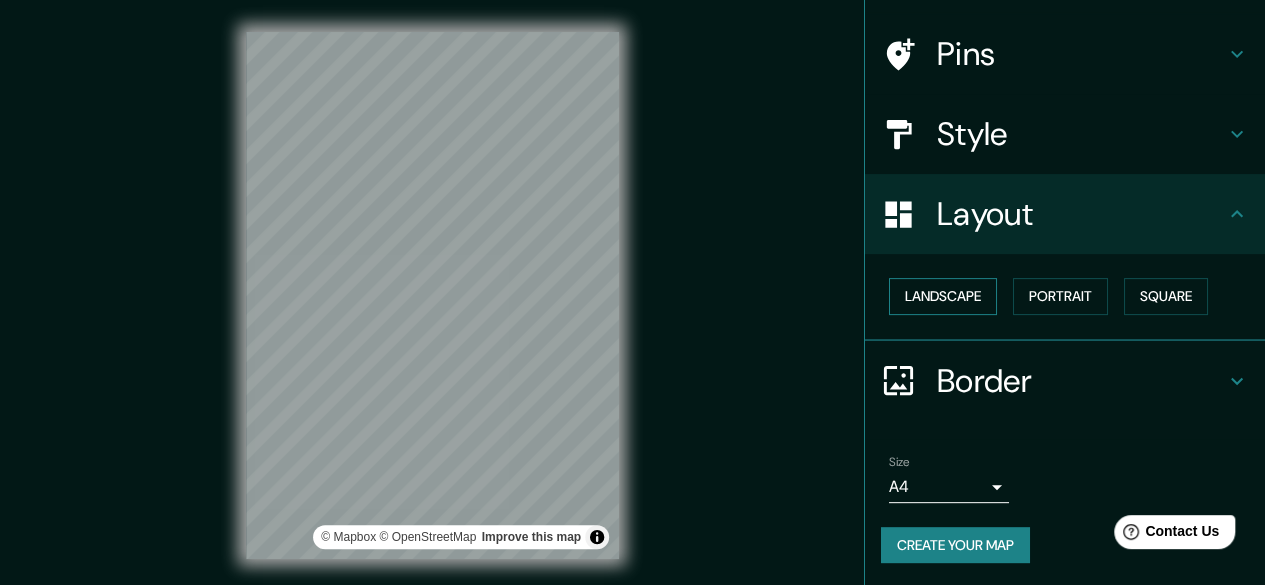 click on "Landscape" at bounding box center [943, 296] 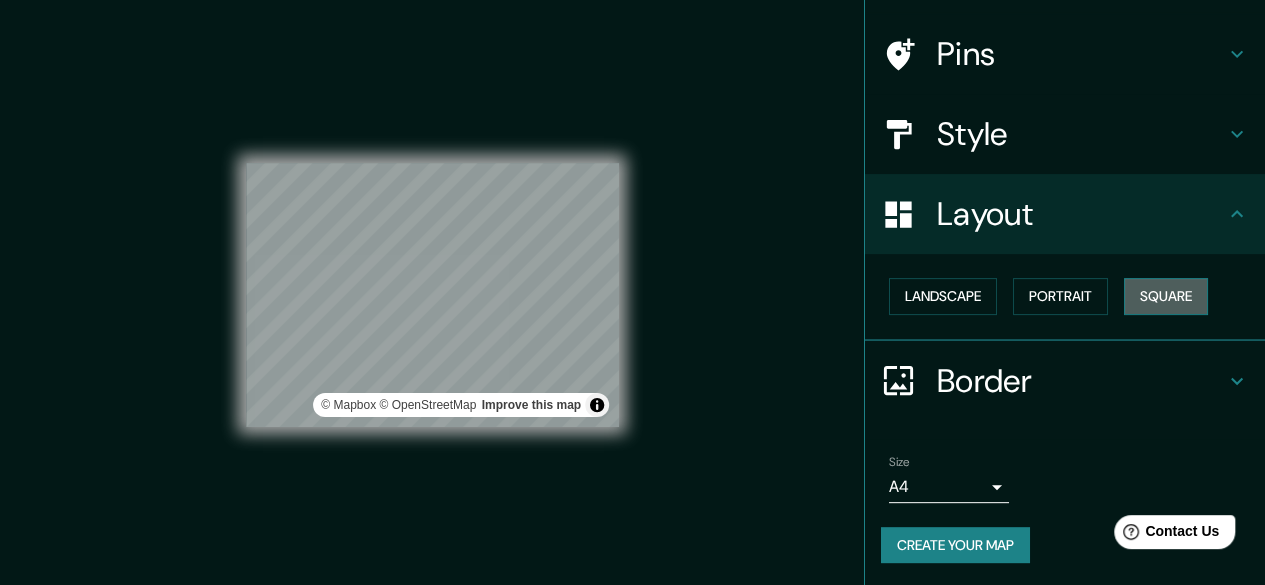click on "Square" at bounding box center [1166, 296] 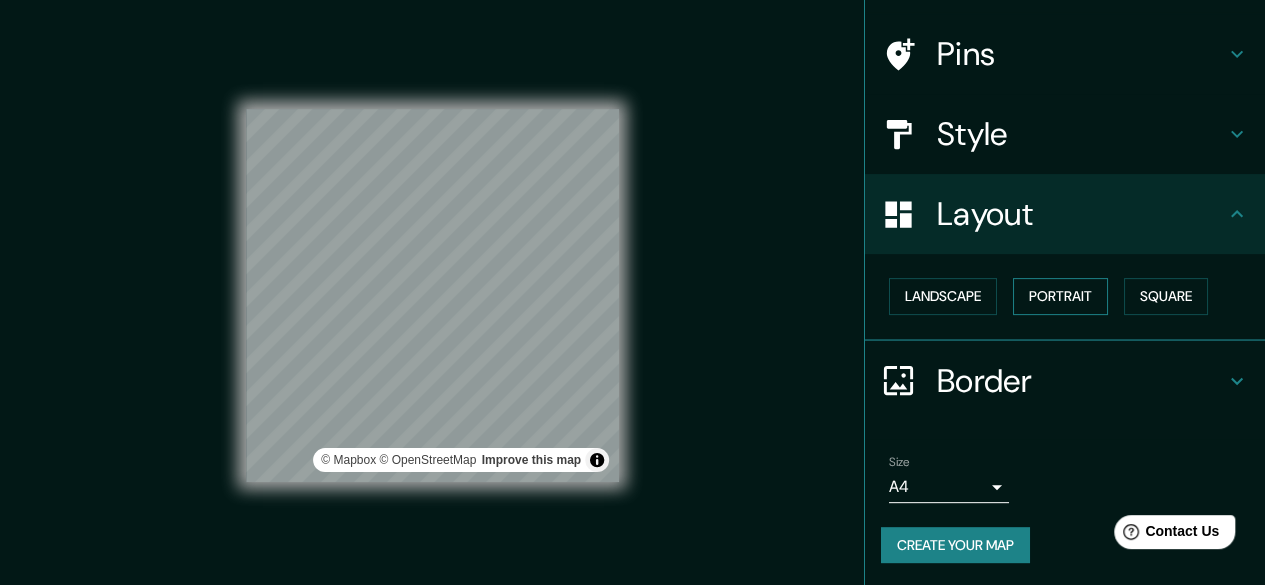 click on "Portrait" at bounding box center (1060, 296) 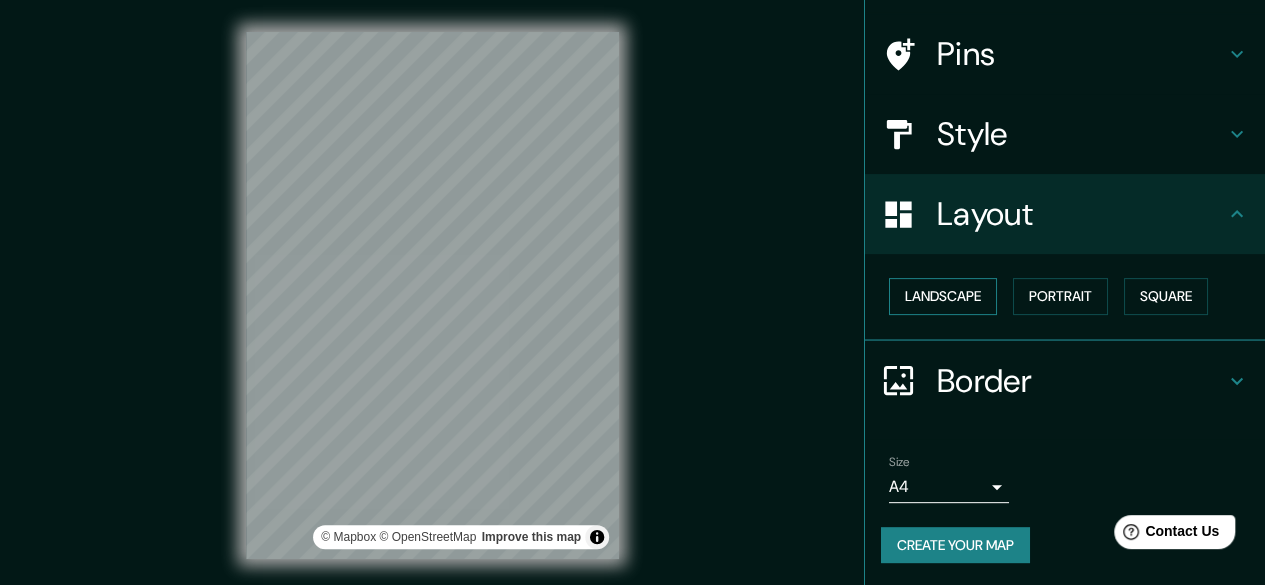 click on "Landscape" at bounding box center [943, 296] 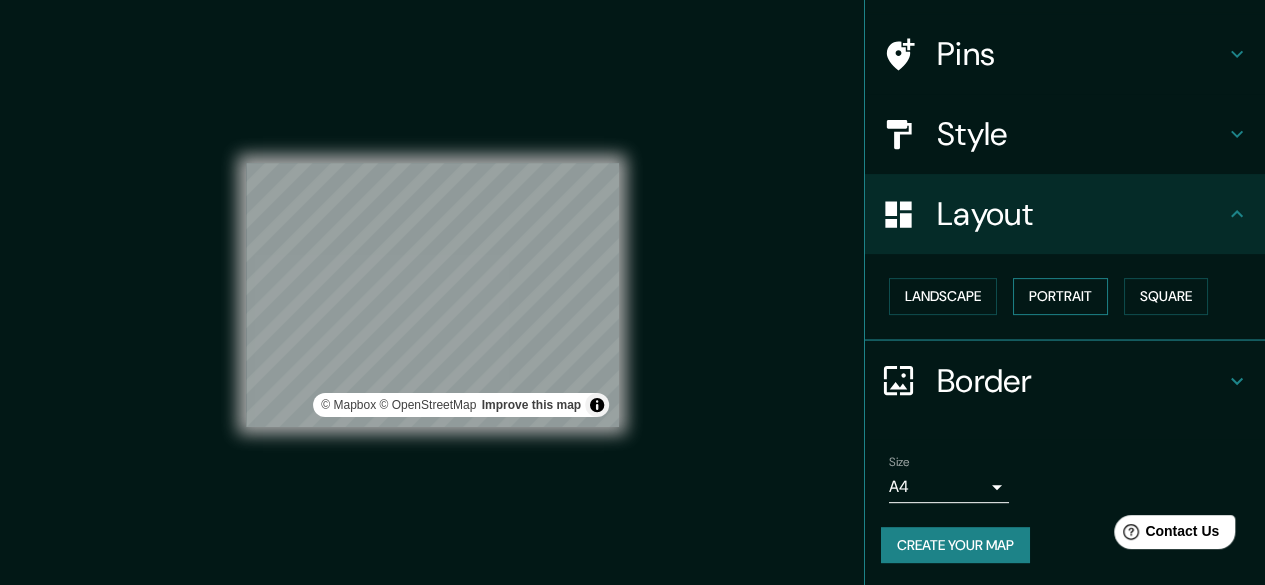 click on "Portrait" at bounding box center (1060, 296) 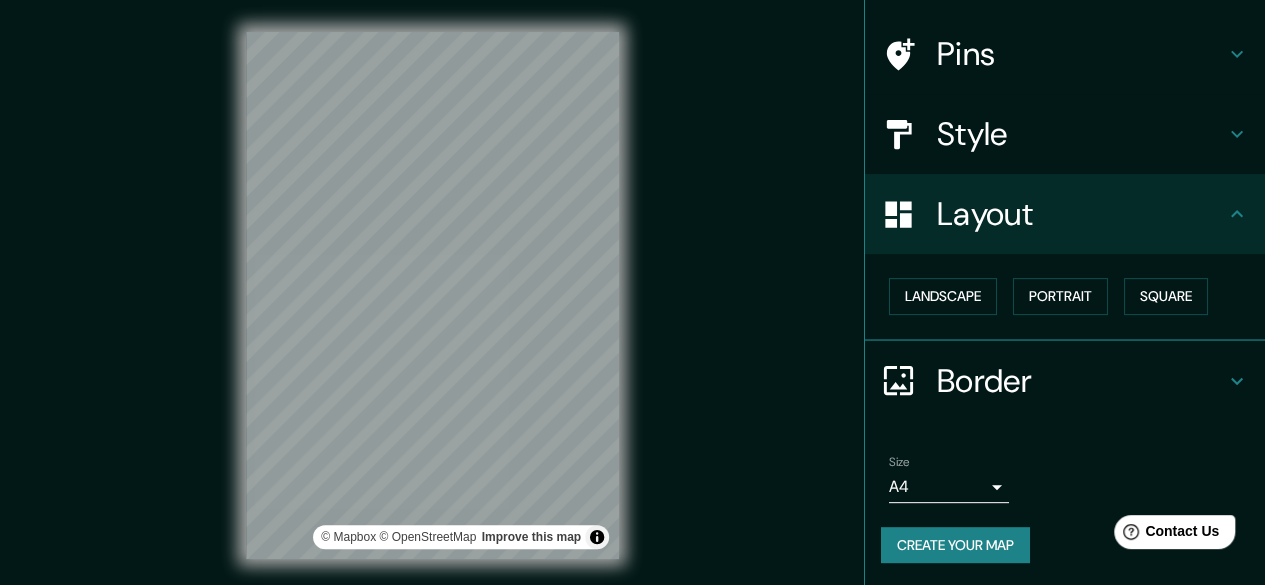 click on "Border" at bounding box center (1081, 381) 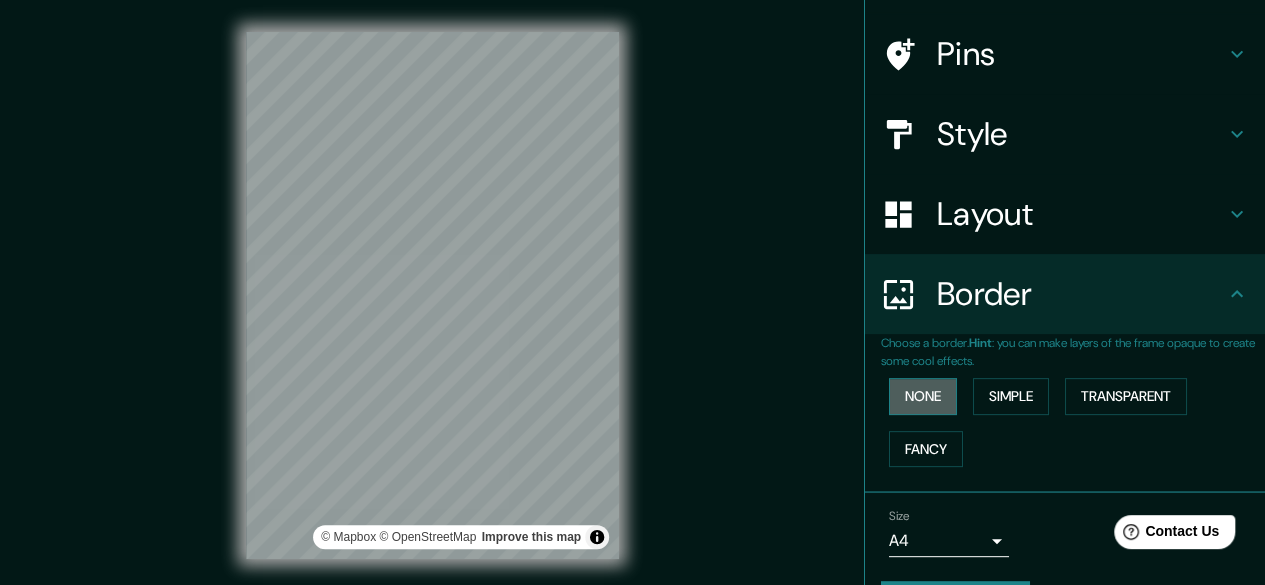 click on "None" at bounding box center [923, 396] 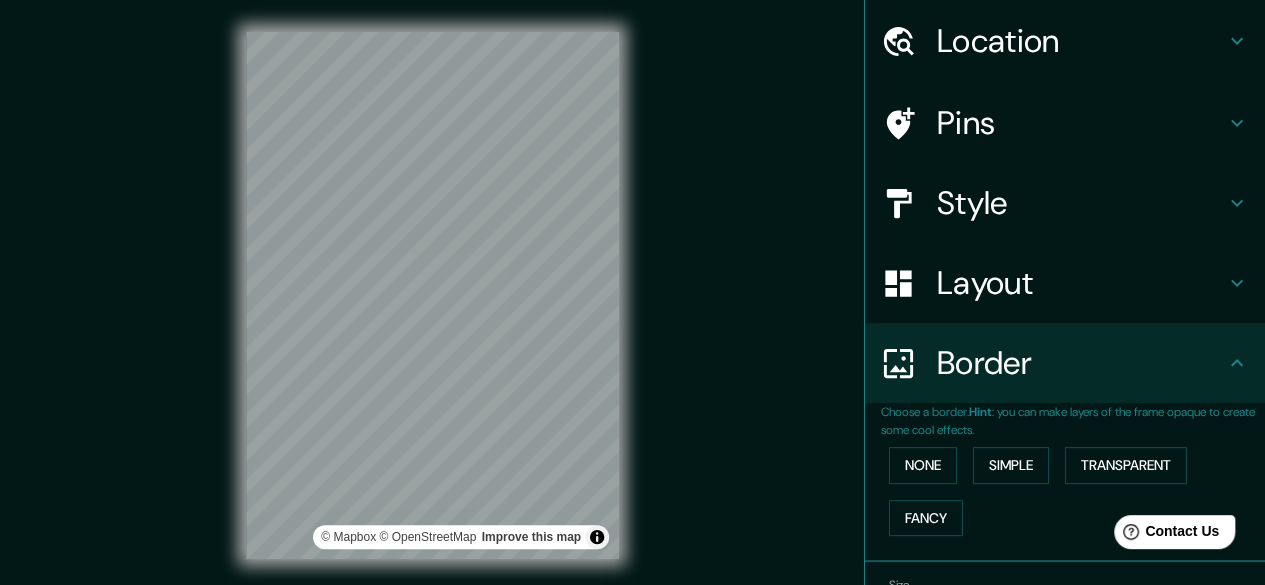 scroll, scrollTop: 0, scrollLeft: 0, axis: both 